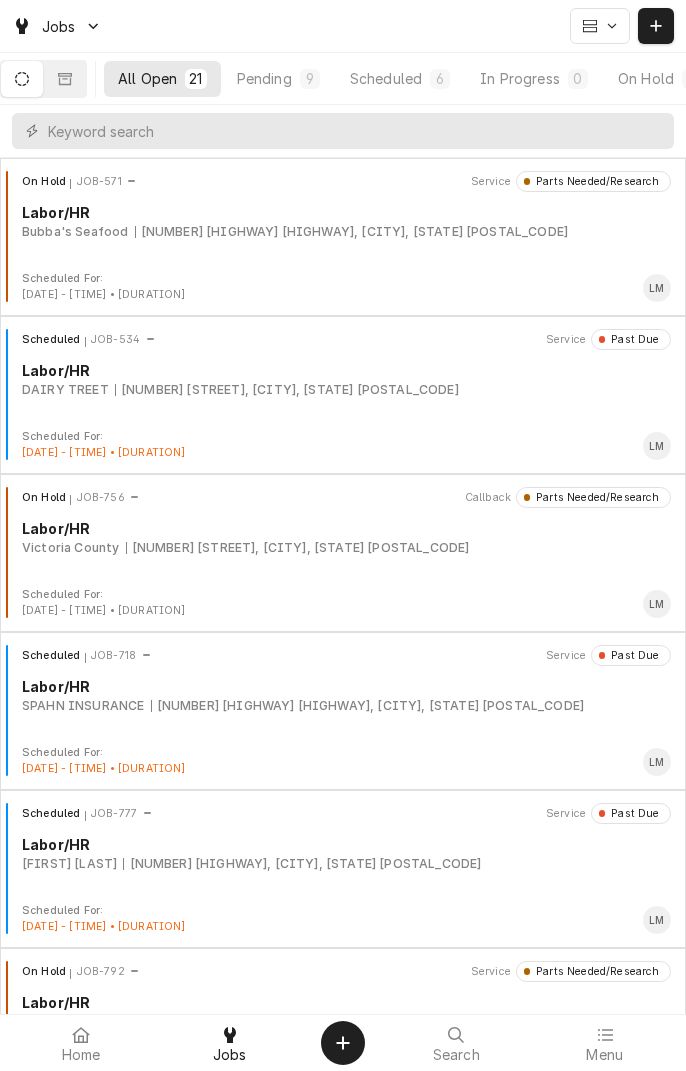 scroll, scrollTop: 0, scrollLeft: 0, axis: both 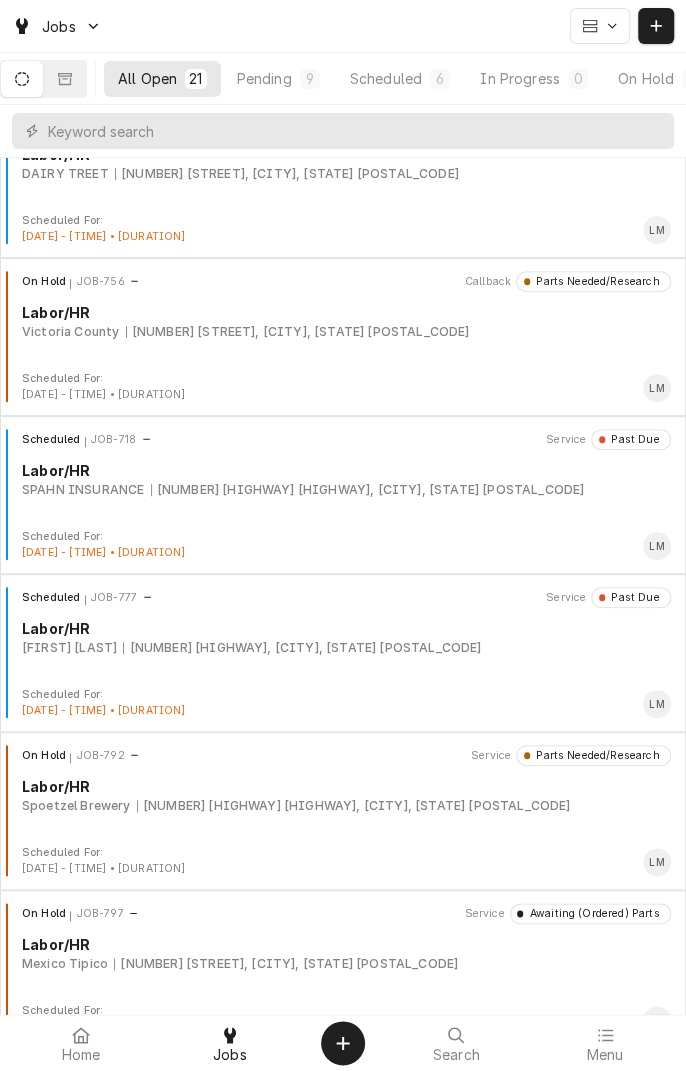 click on "Pending 9" at bounding box center [278, 79] 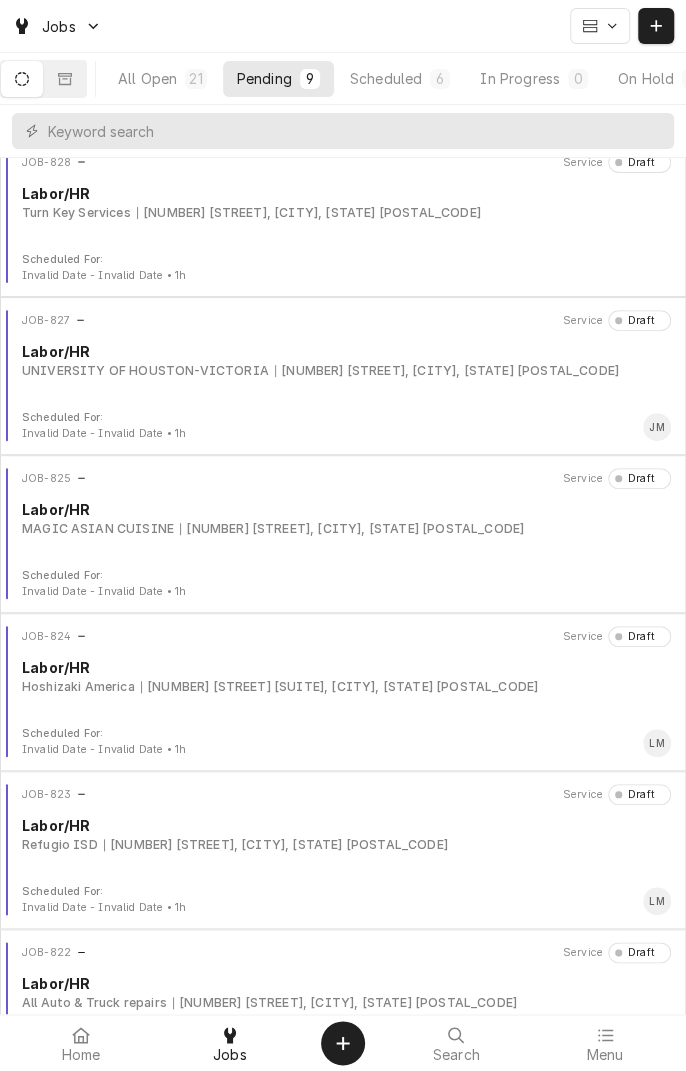 scroll, scrollTop: 0, scrollLeft: 0, axis: both 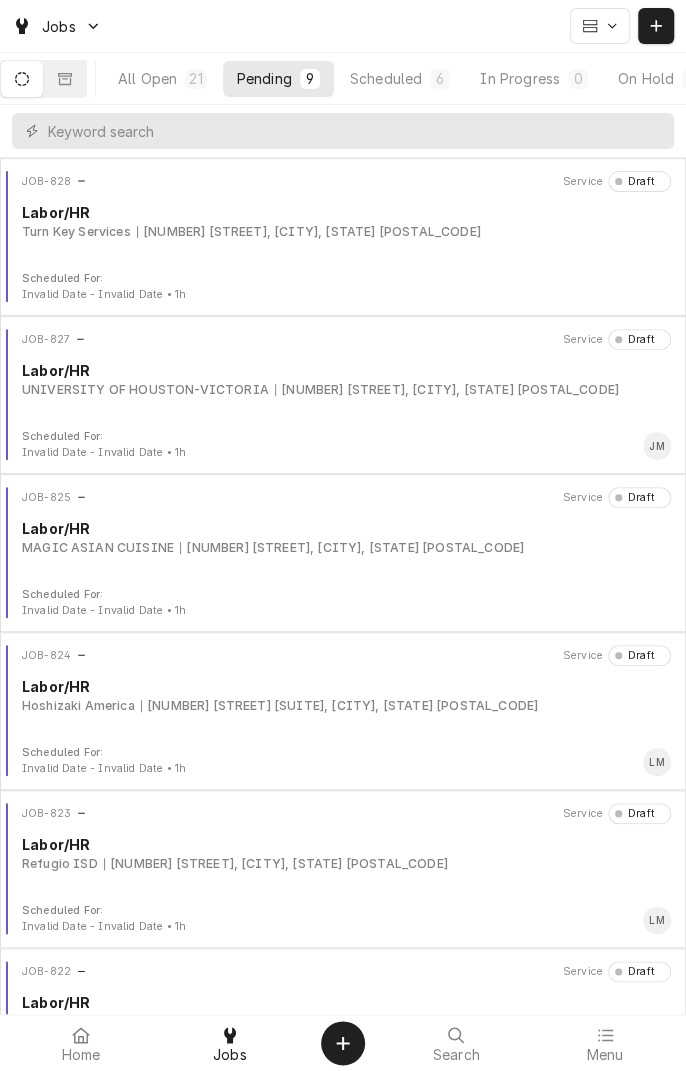 click on "All Open" at bounding box center [147, 78] 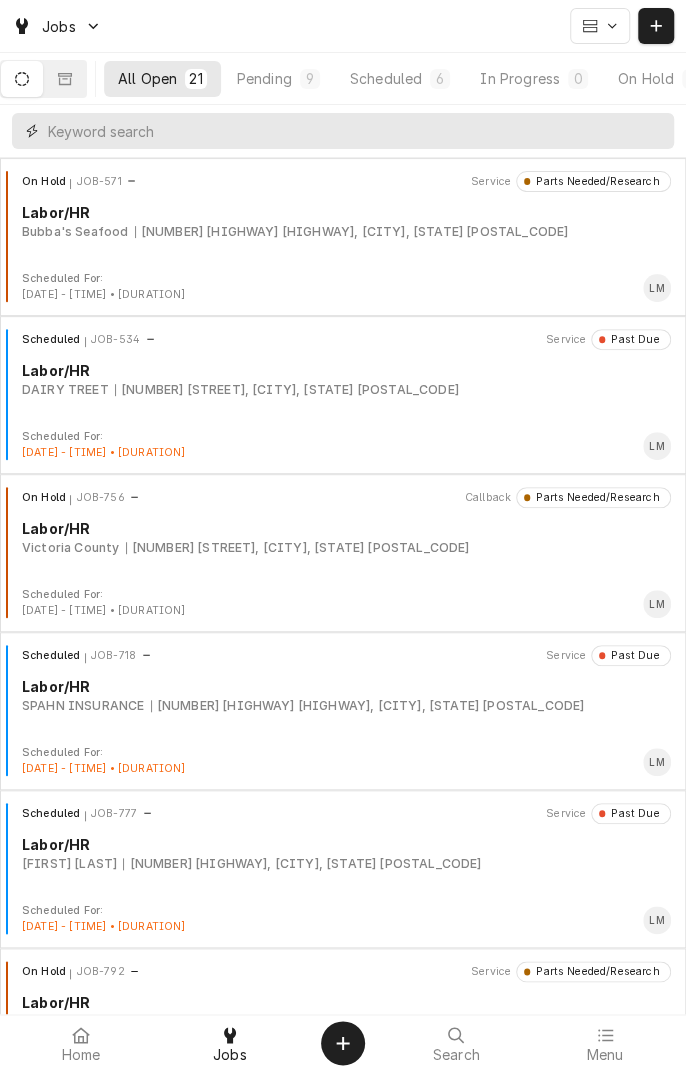 click at bounding box center [356, 131] 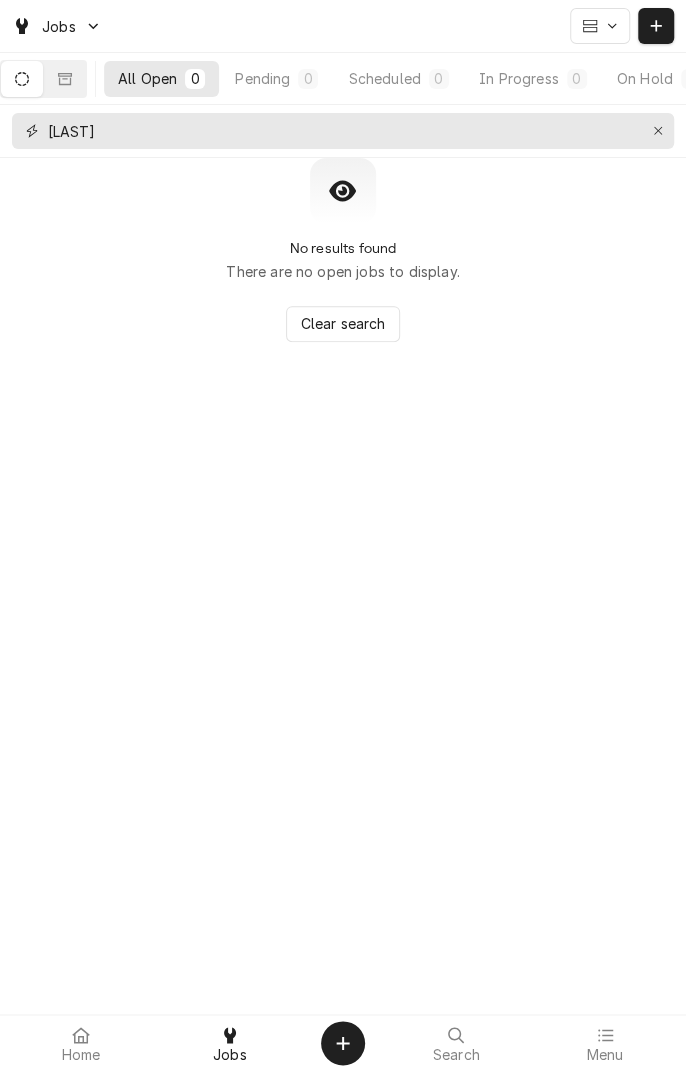 type on "Salazar" 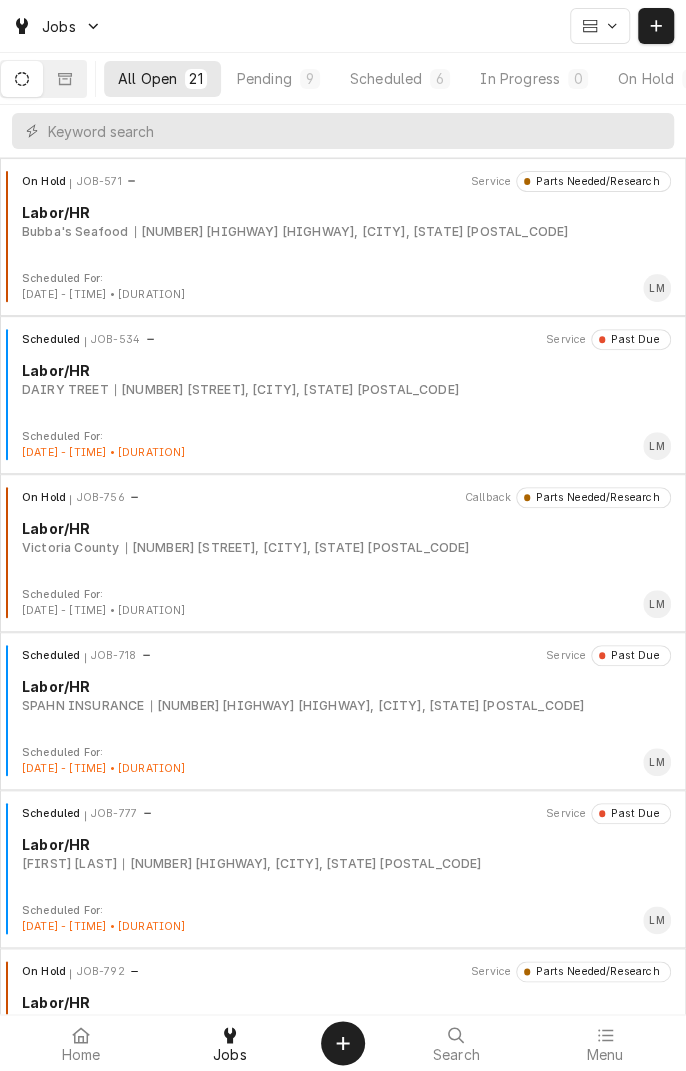 click on "Pending 9" at bounding box center [278, 79] 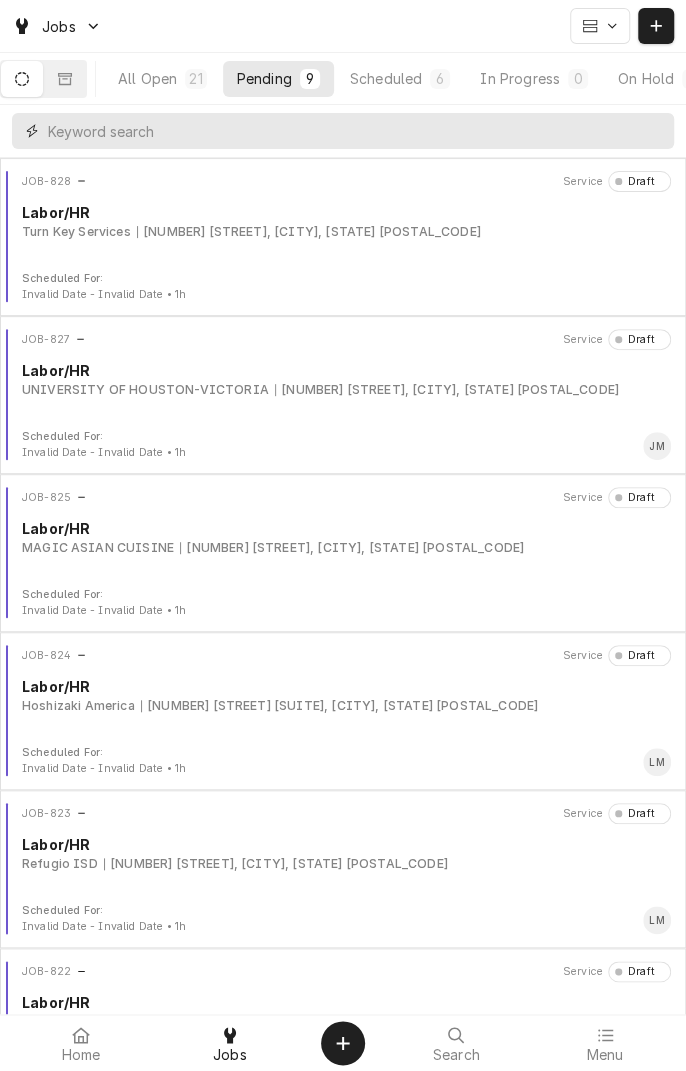 click at bounding box center [356, 131] 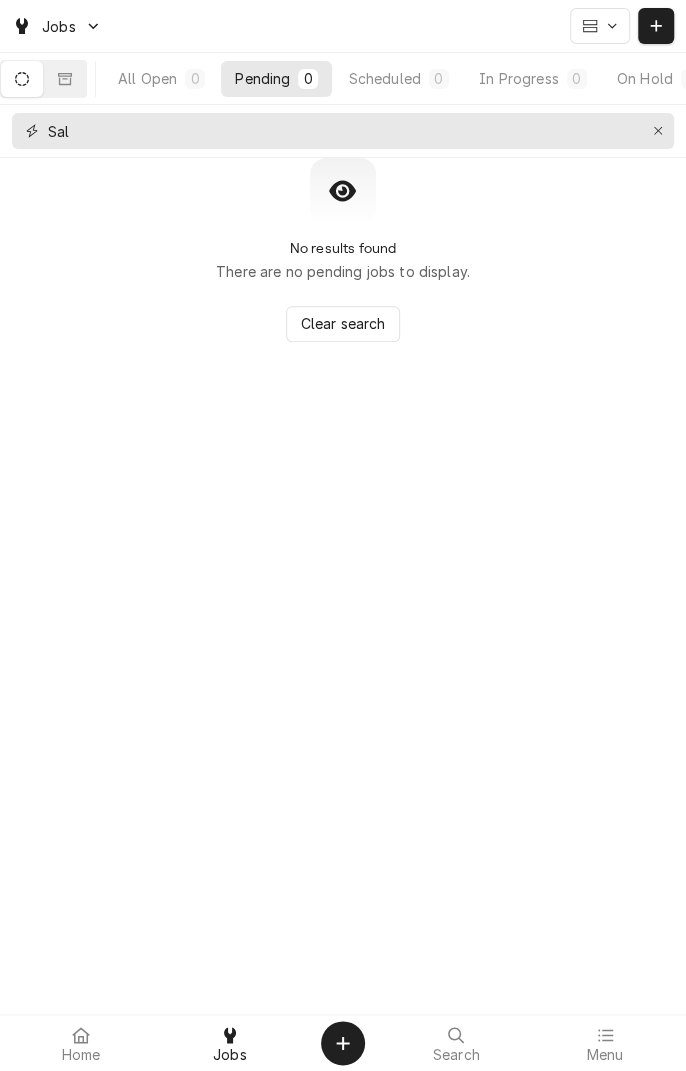 type on "Sal" 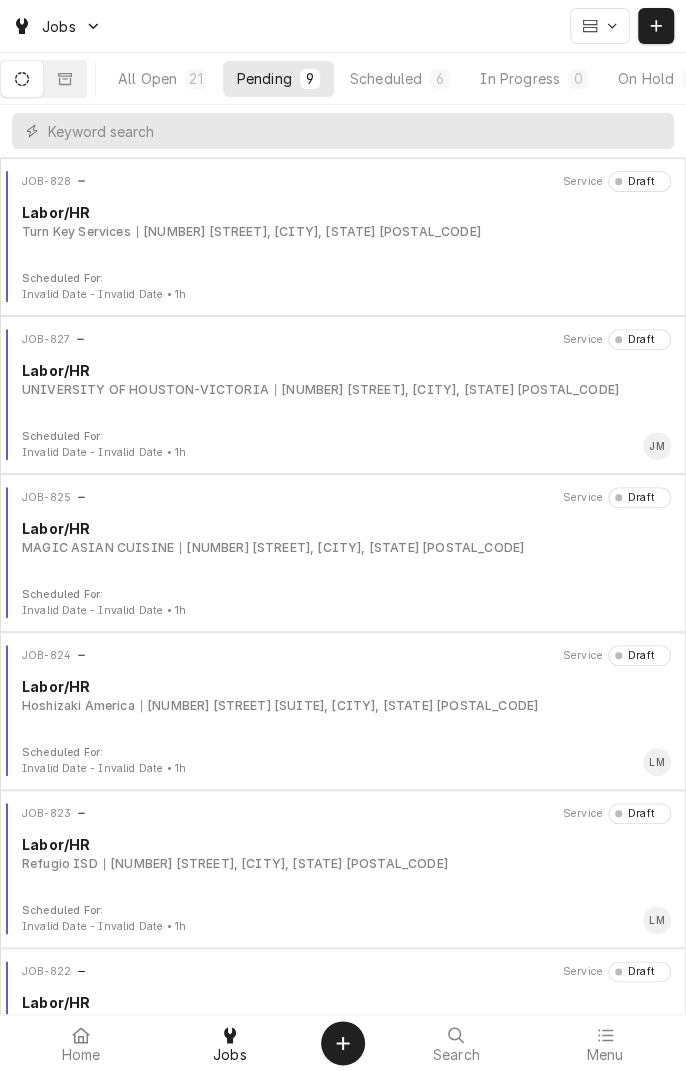click on "Jobs" at bounding box center [57, 26] 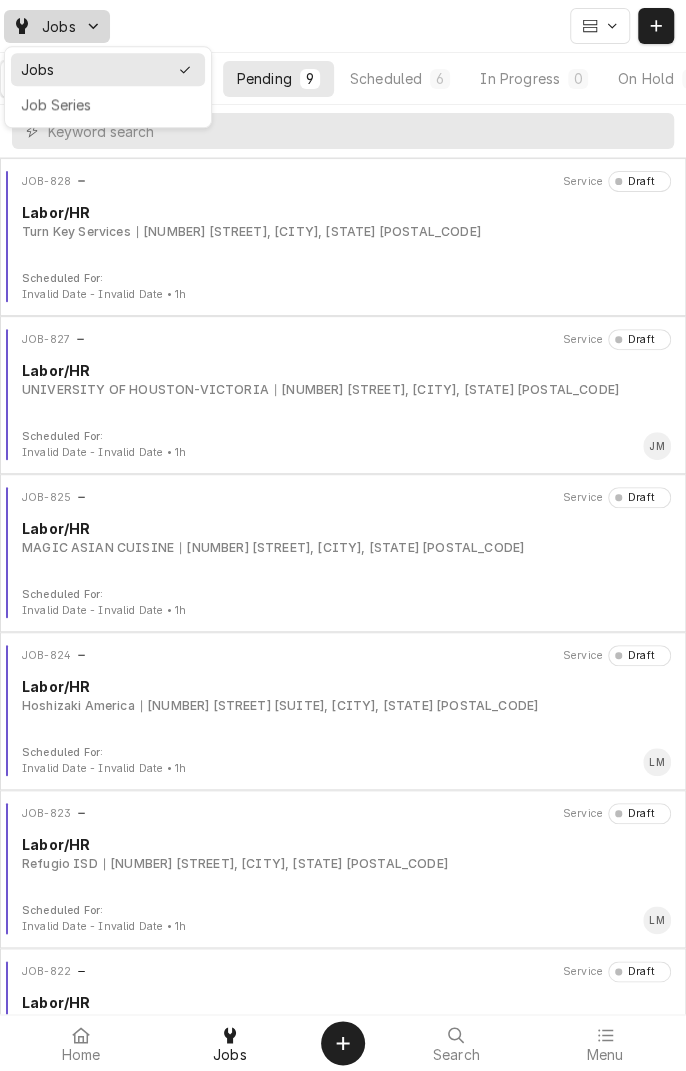 click on "Jobs   All Open 21 Pending 9 Scheduled 6 In Progress 0 On Hold 6 Completed 0 JOB-828 Service Draft Labor/HR Turn Key Services 94 2nd St W, Bloomington, TX 77951 Scheduled For: Invalid Date - Invalid Date • 1h JOB-827 Service Draft Labor/HR UNIVERSITY OF HOUSTON-VICTORIA 2705 Houston Hwy, Victoria, TX 77901 Scheduled For: Invalid Date - Invalid Date • 1h JM JOB-825 Service Draft Labor/HR MAGIC ASIAN CUISINE 101 N COMMERCE ST, PORTLAVACA, TX 77979 Scheduled For: Invalid Date - Invalid Date • 1h JOB-824 Service Draft Labor/HR Hoshizaki America 7800 N Navarro St Suite 179, Victoria, TX 77904 Scheduled For: Invalid Date - Invalid Date • 1h LM JOB-823 Service Draft Labor/HR Refugio ISD 212 W Vance St, Refugio, TX 78377 Scheduled For: Invalid Date - Invalid Date • 1h LM JOB-822 Service Draft Labor/HR All Auto & Truck repairs 8102 N Navarro St, Victoria, TX 77904 Scheduled For: Invalid Date - Invalid Date • 1h LM JOB-816 Service Draft Labor/HR Point Comfort Swift Scheduled For:" at bounding box center [343, 535] 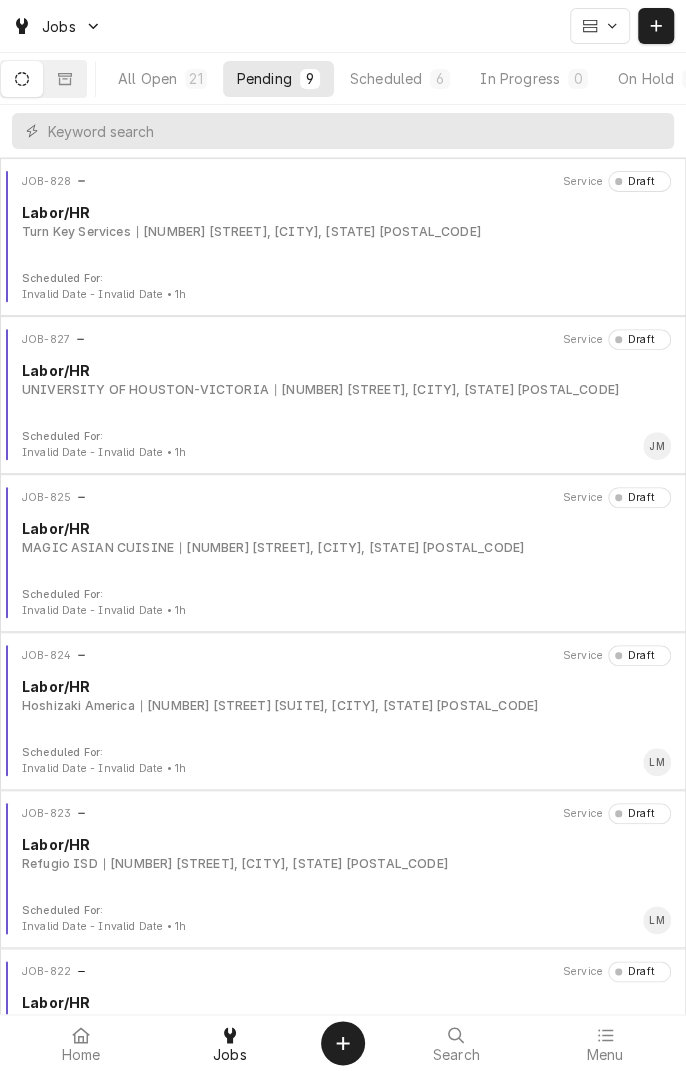 click at bounding box center [605, 1035] 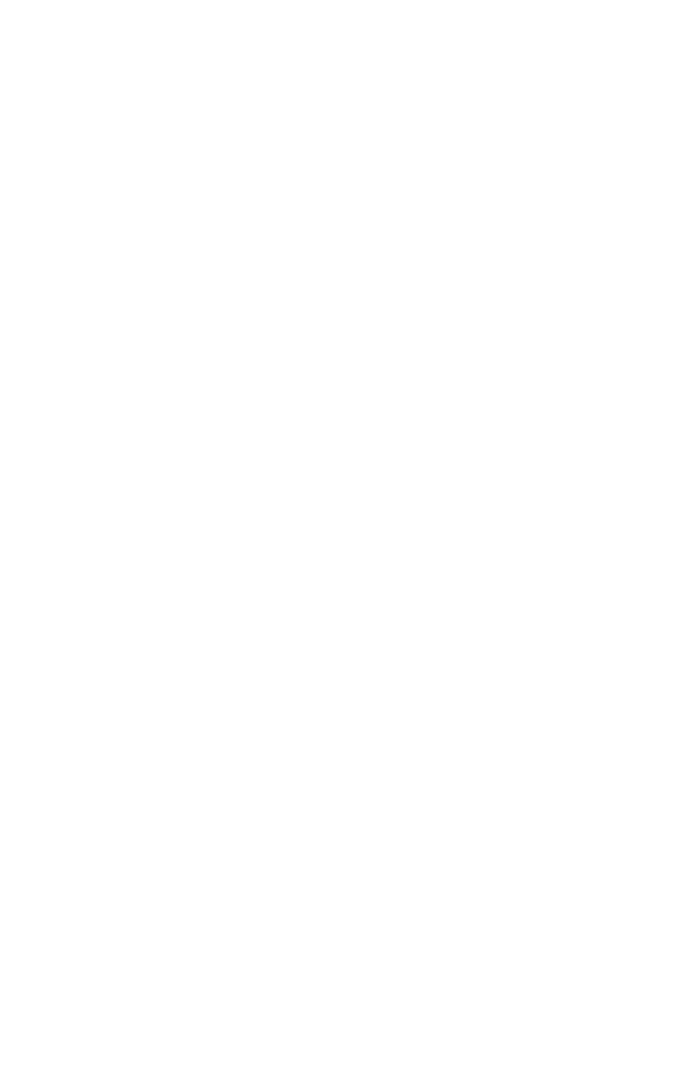 scroll, scrollTop: 0, scrollLeft: 0, axis: both 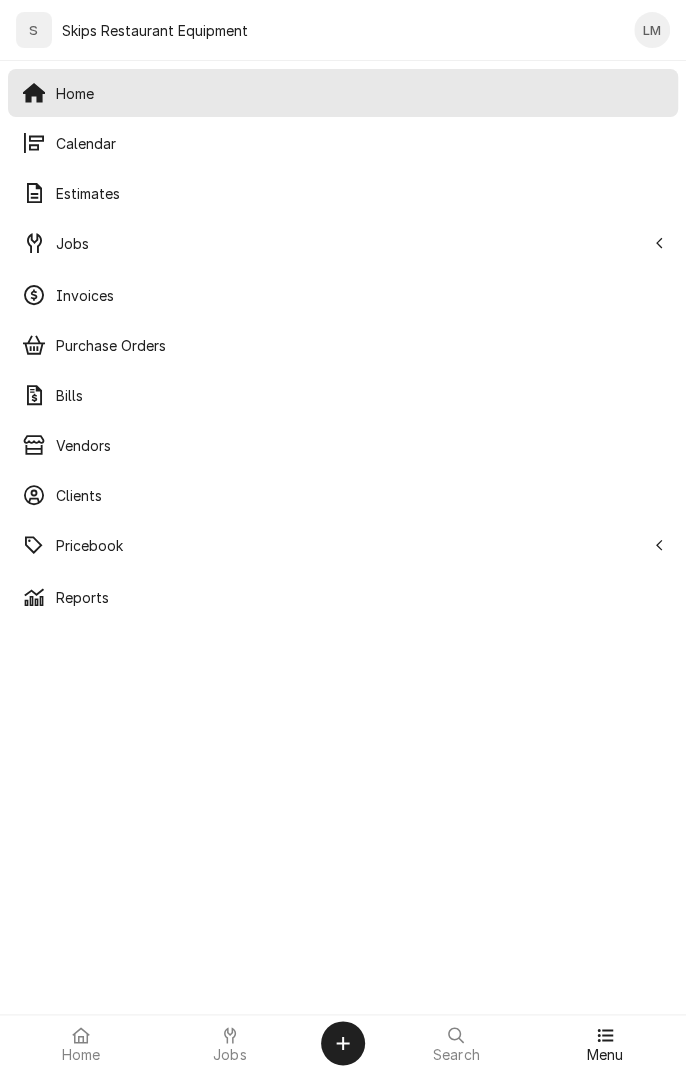 click on "Pricebook" at bounding box center (350, 545) 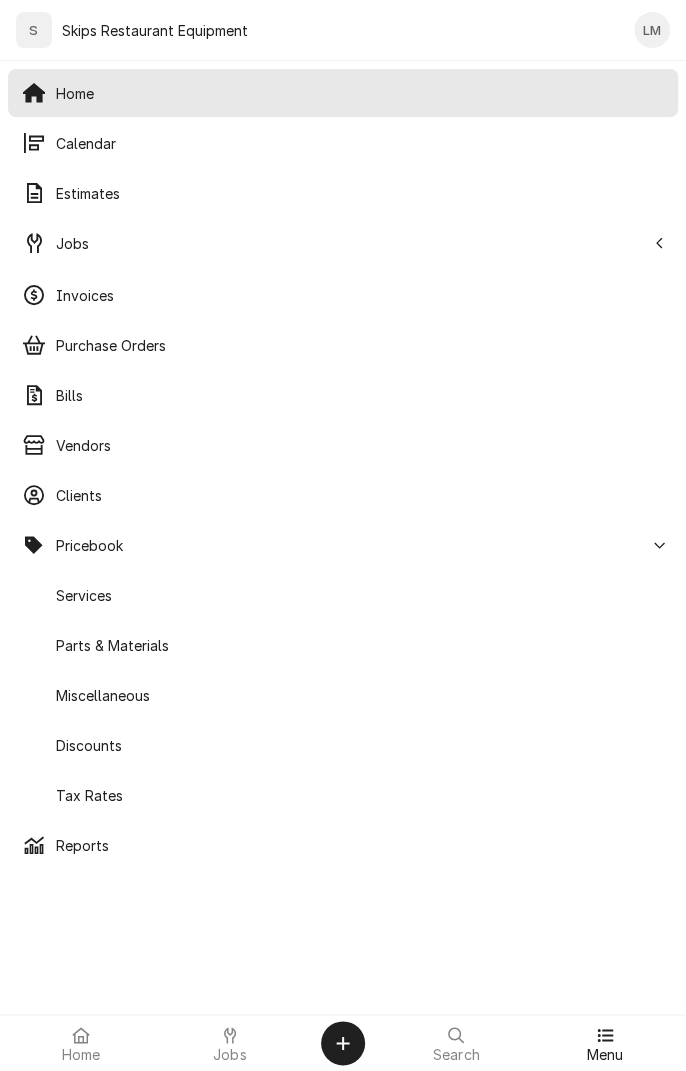 click on "Parts & Materials" at bounding box center [360, 645] 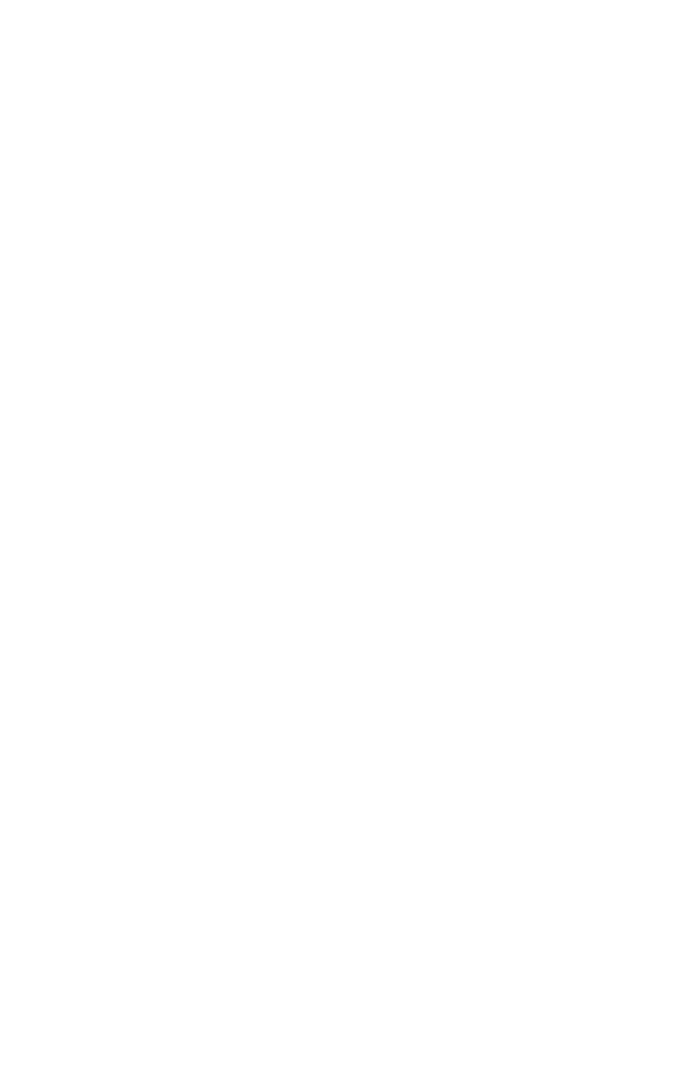 scroll, scrollTop: 0, scrollLeft: 0, axis: both 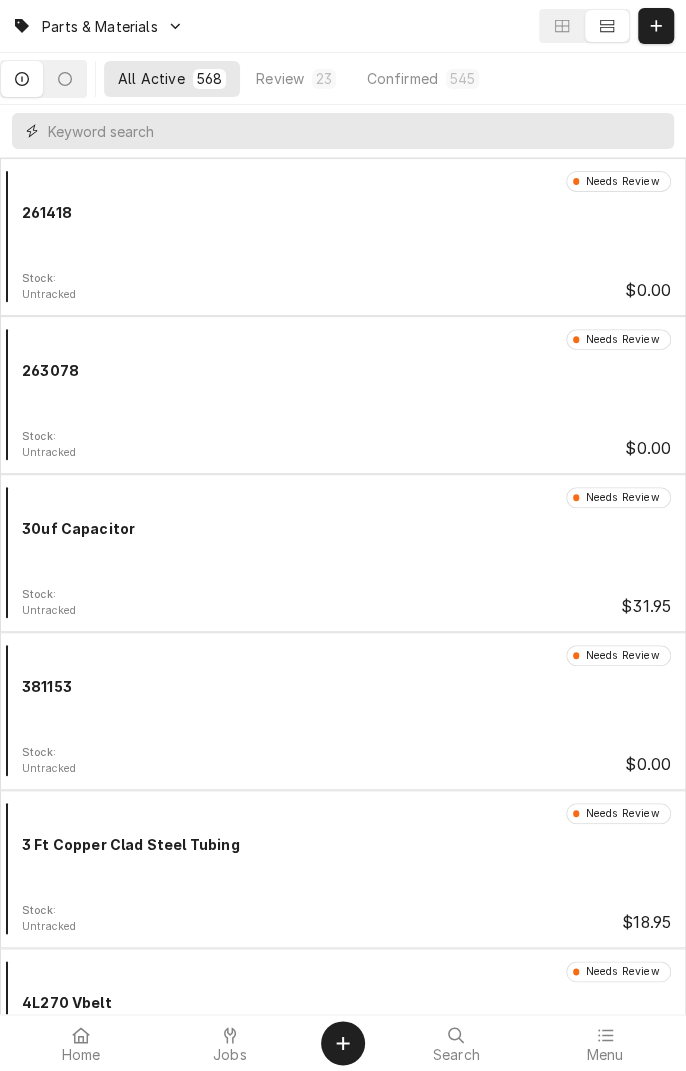 click at bounding box center [356, 131] 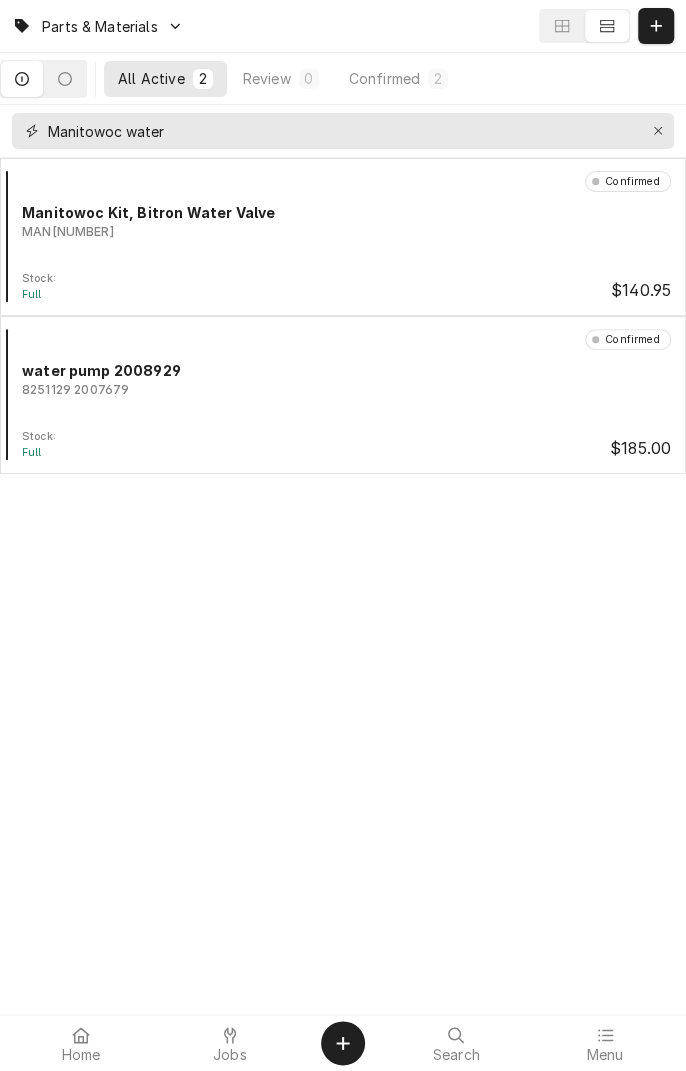 type on "Manitowoc water" 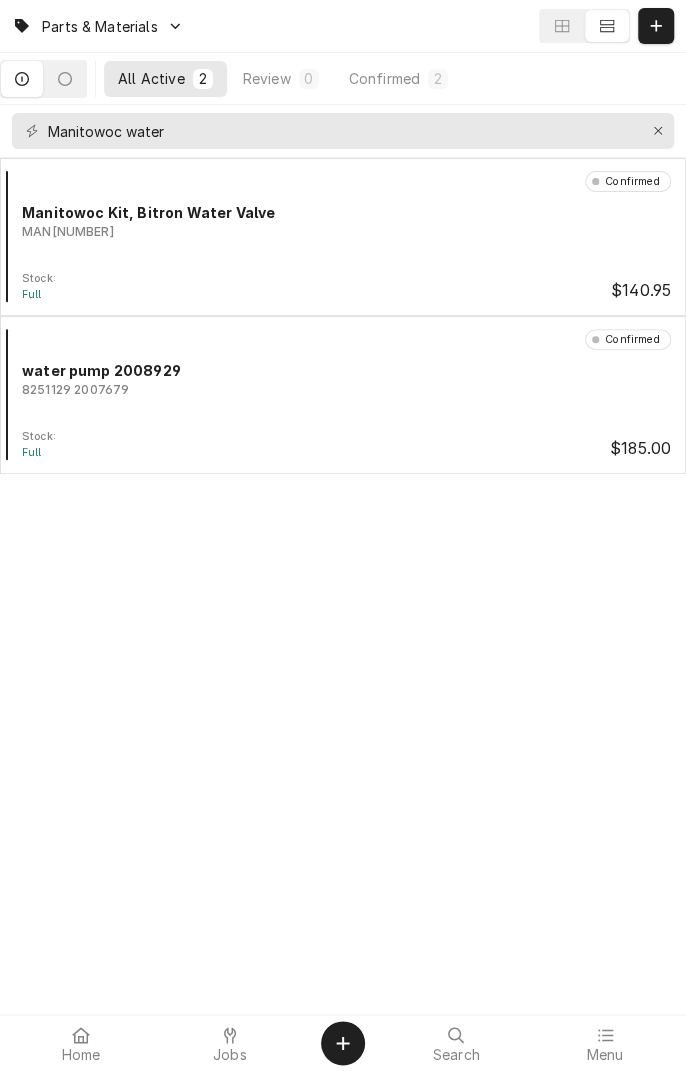 click on "Full" at bounding box center [39, 453] 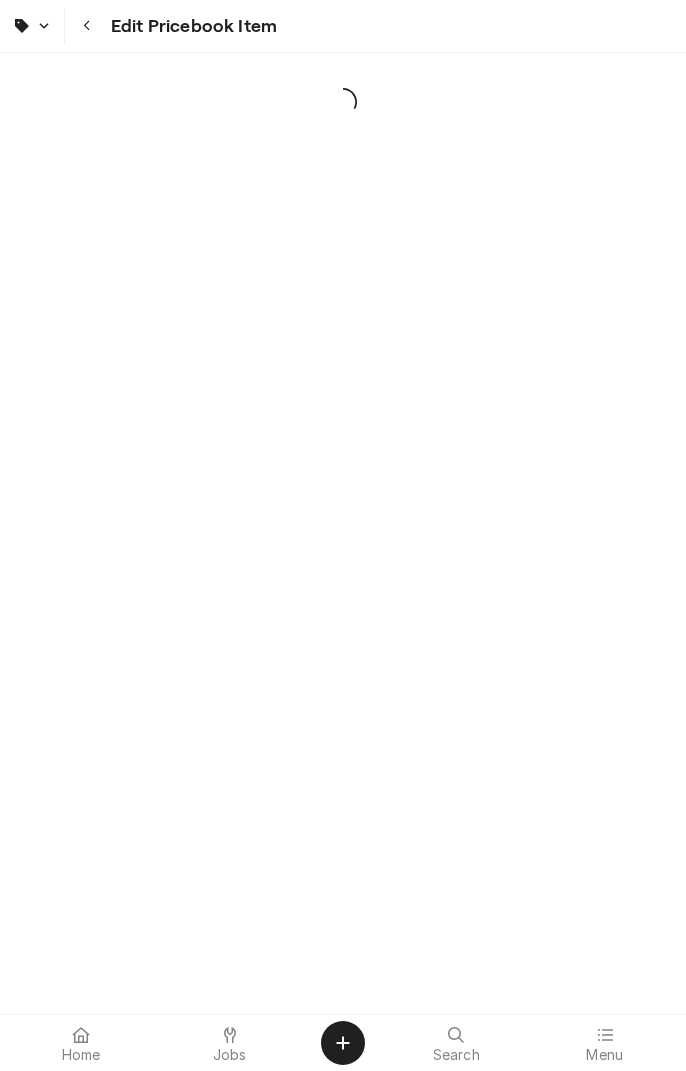 scroll, scrollTop: 0, scrollLeft: 0, axis: both 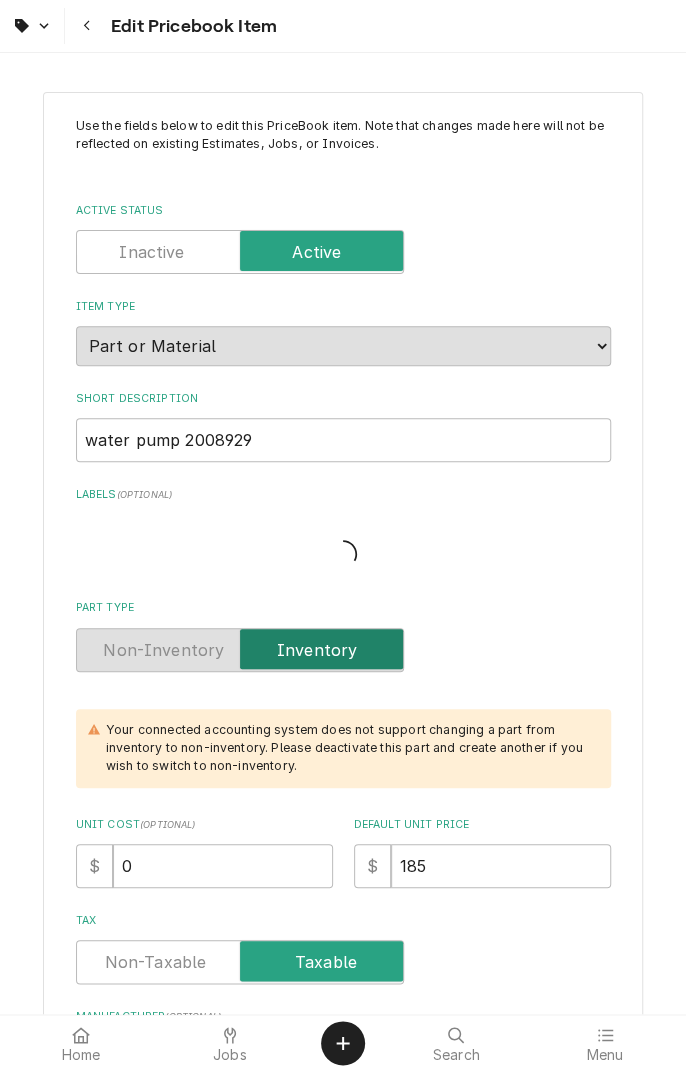 type on "x" 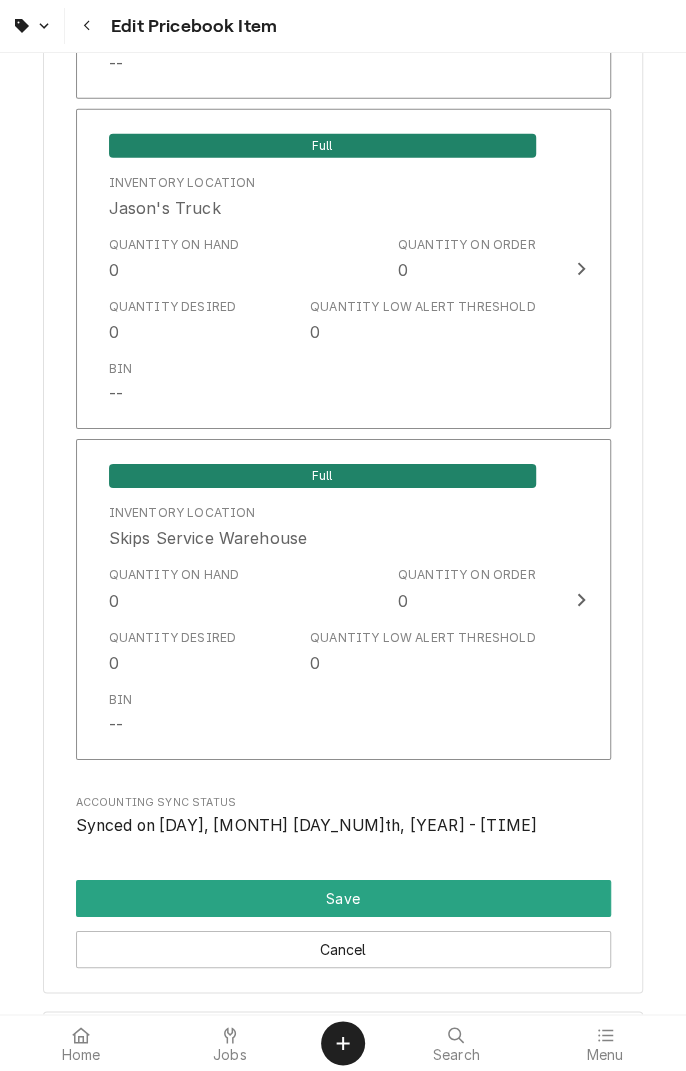 scroll, scrollTop: 1816, scrollLeft: 0, axis: vertical 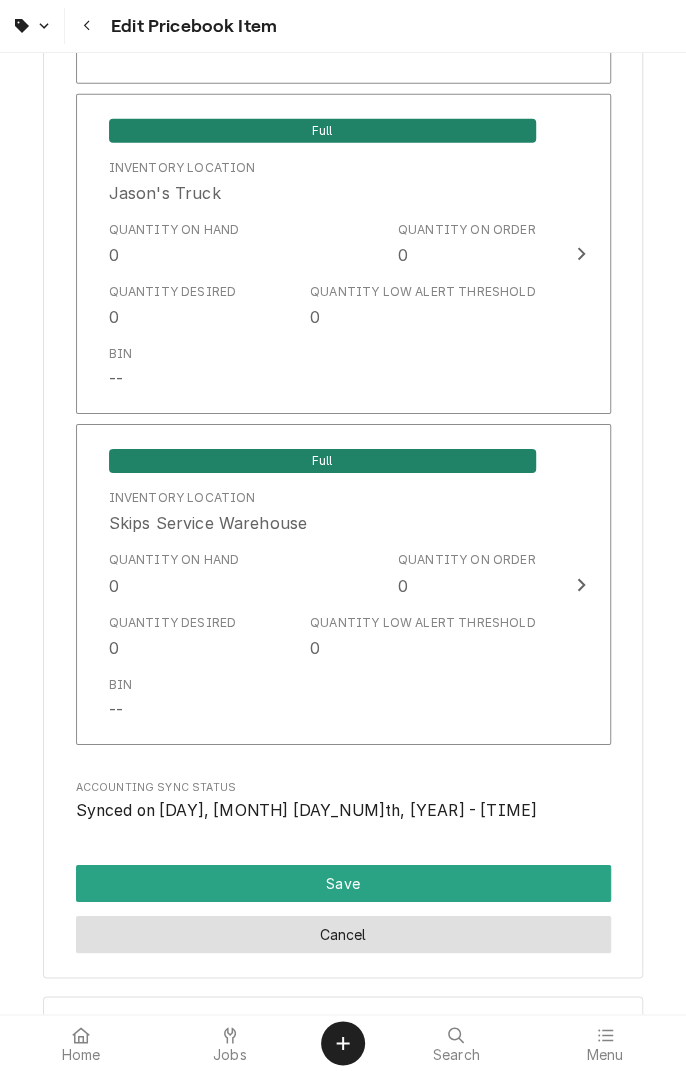 click on "Cancel" at bounding box center (343, 934) 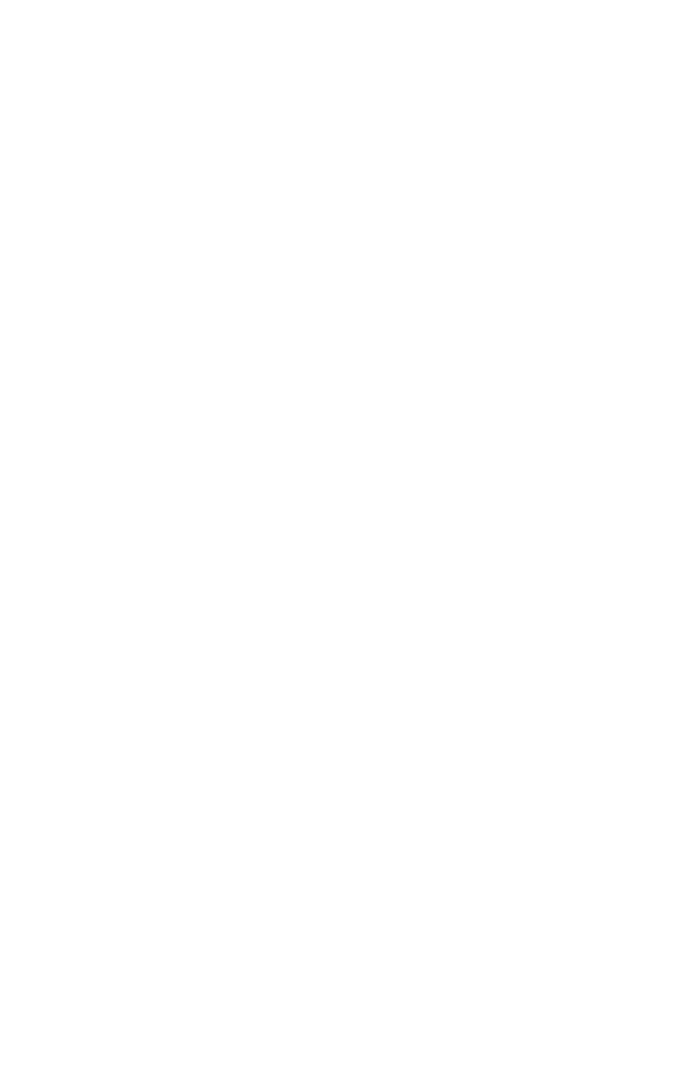 scroll, scrollTop: 0, scrollLeft: 0, axis: both 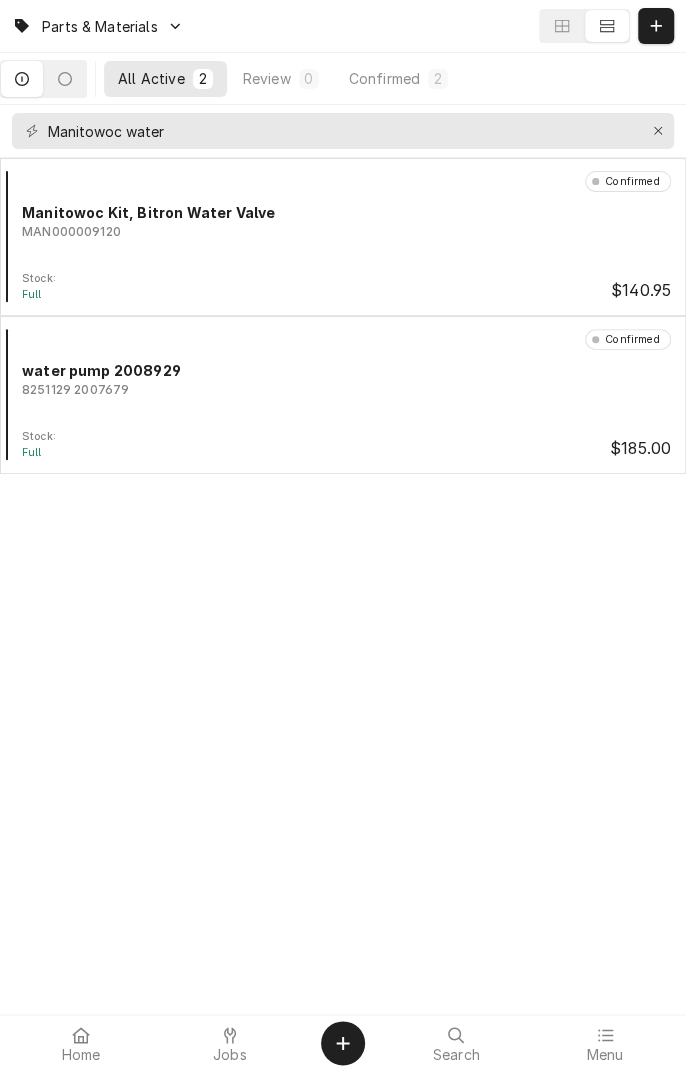 click on "Jobs" at bounding box center [230, 1043] 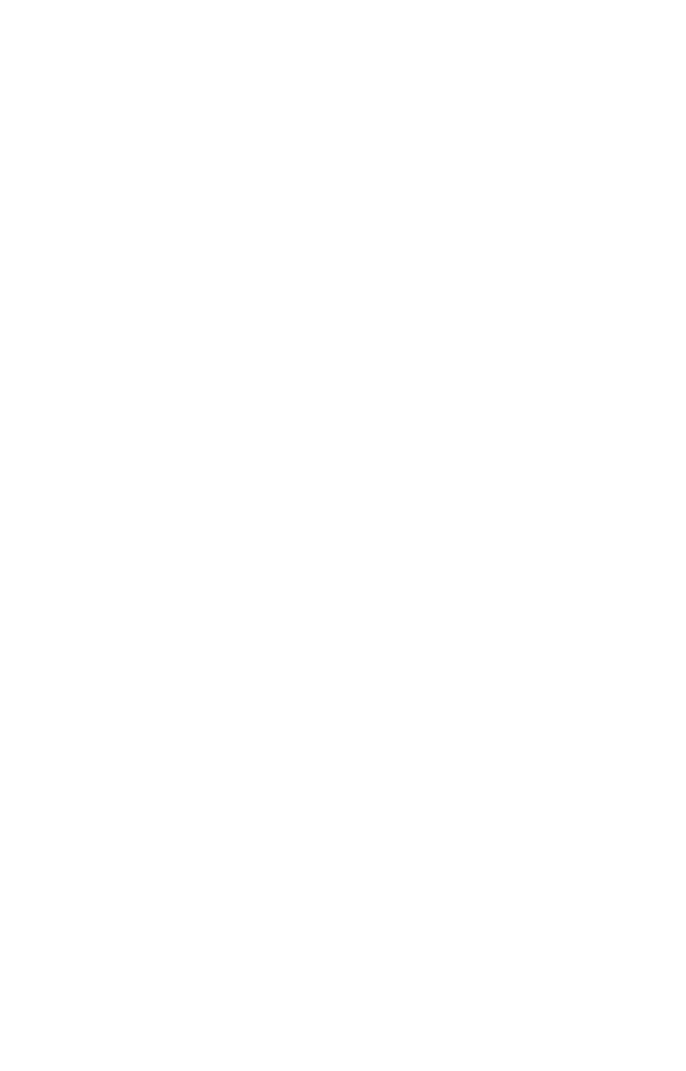 scroll, scrollTop: 0, scrollLeft: 0, axis: both 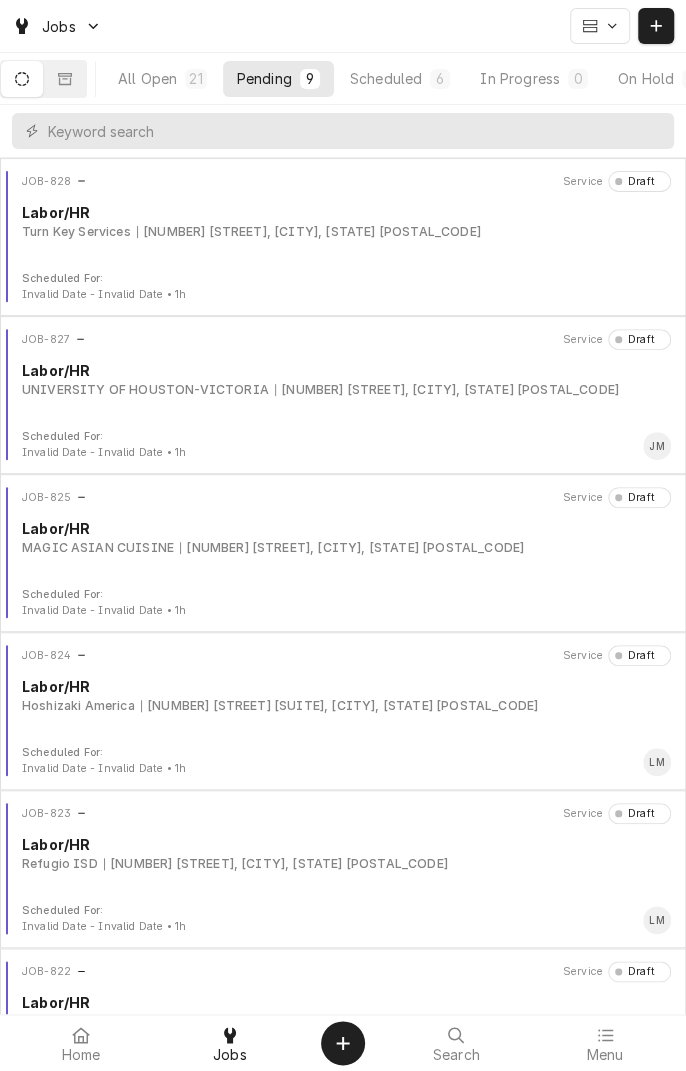 click at bounding box center [230, 1035] 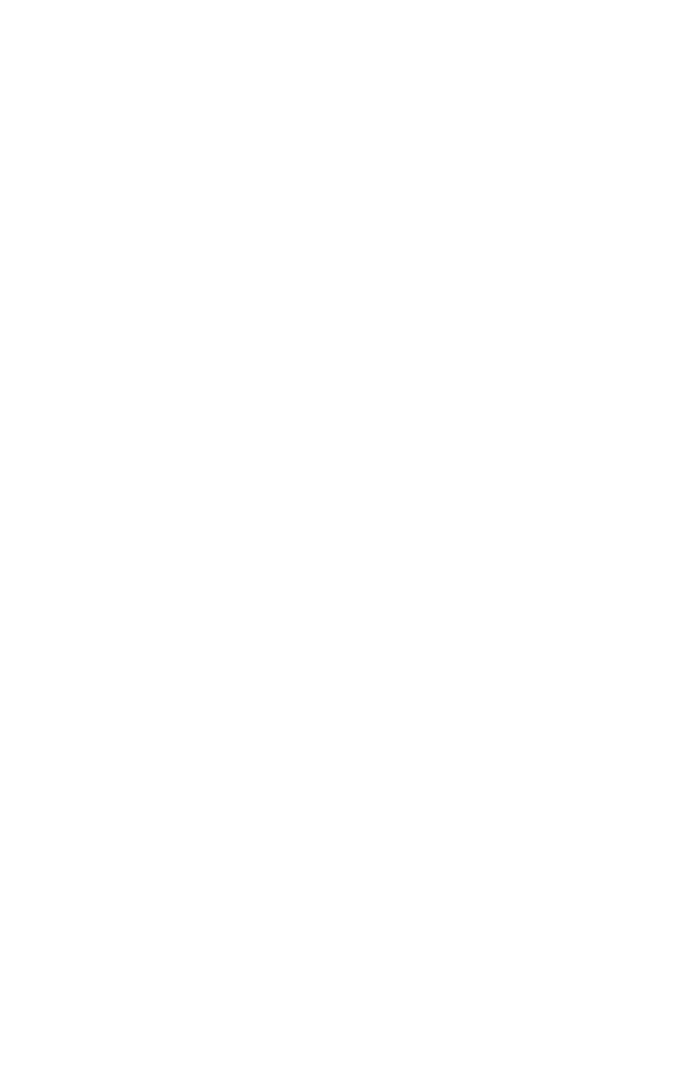 scroll, scrollTop: 0, scrollLeft: 0, axis: both 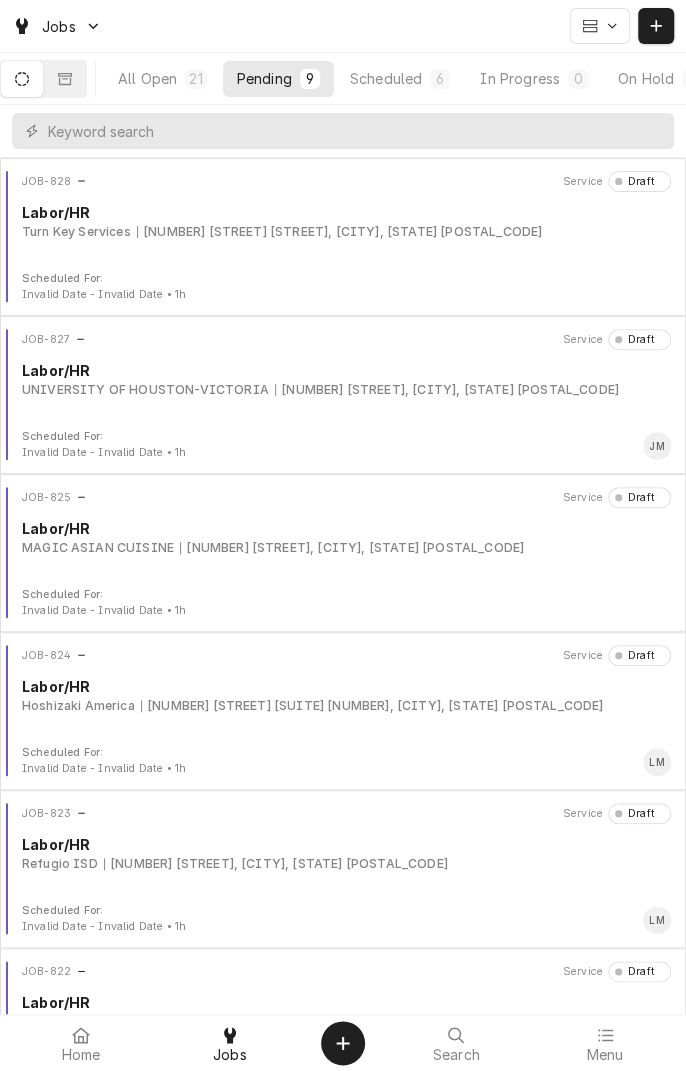 click on "All Open" at bounding box center (147, 78) 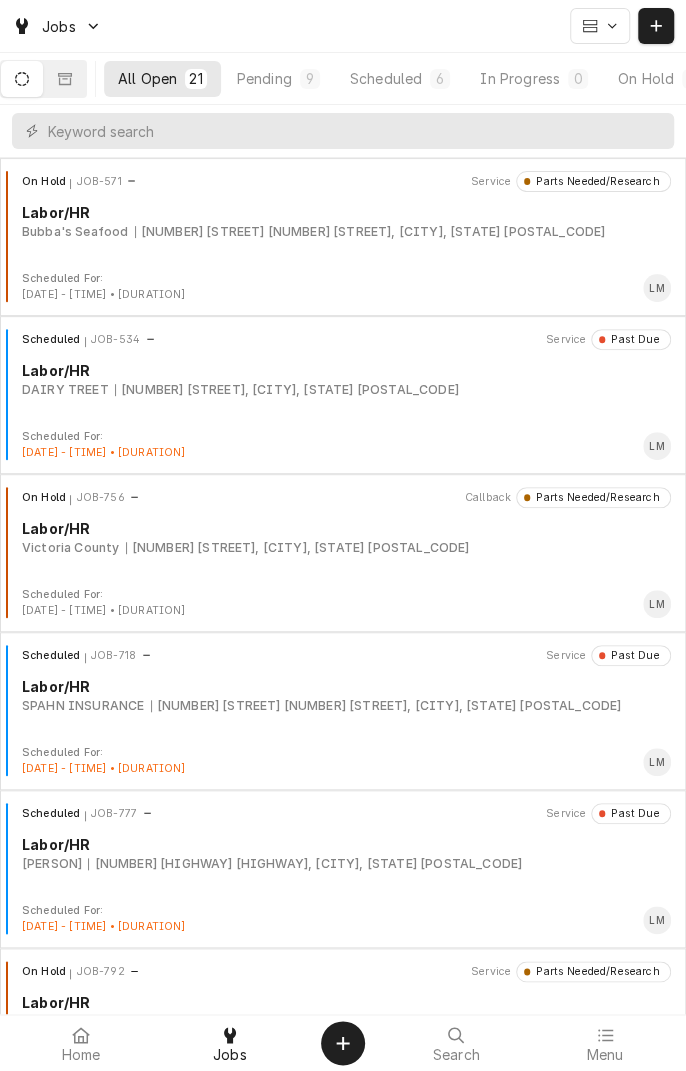 click 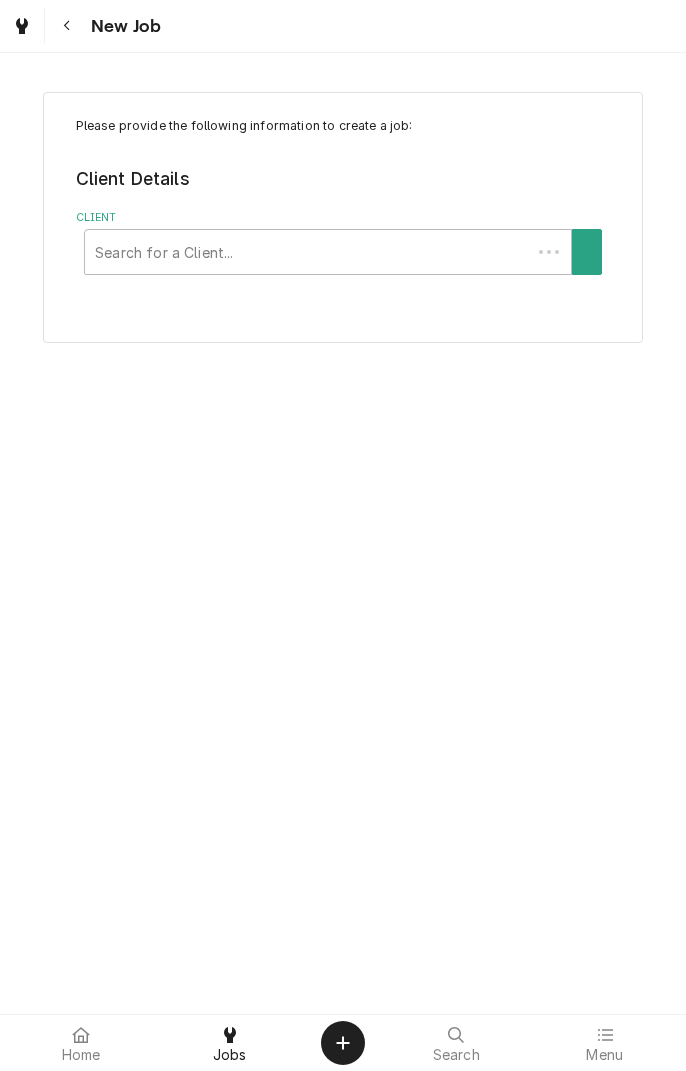 scroll, scrollTop: 0, scrollLeft: 0, axis: both 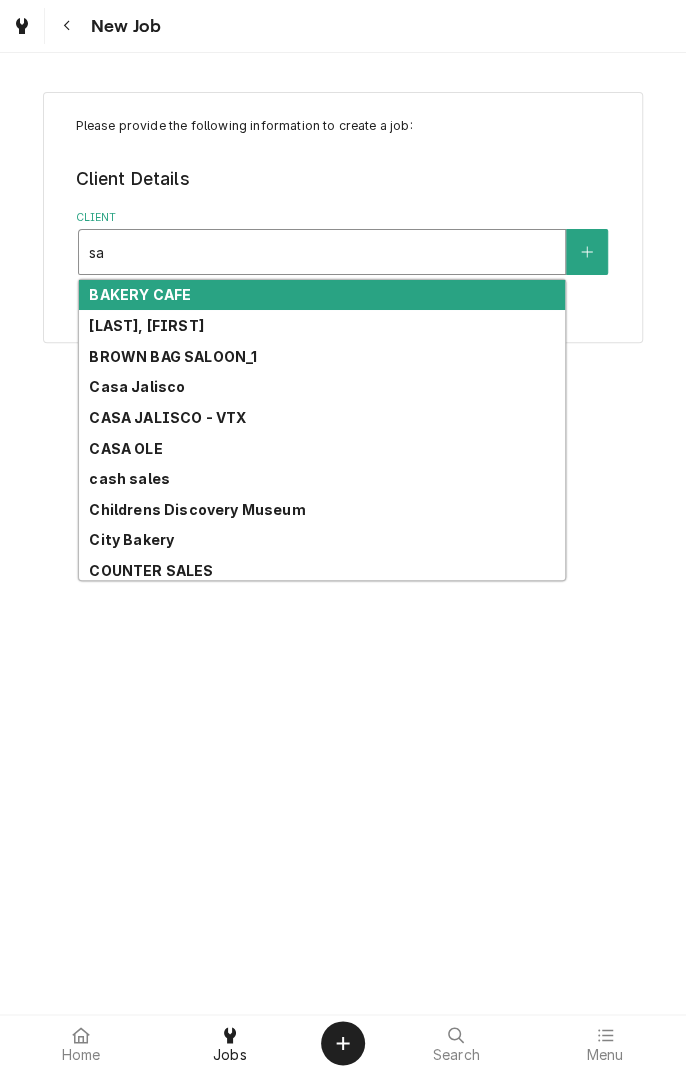 type on "s" 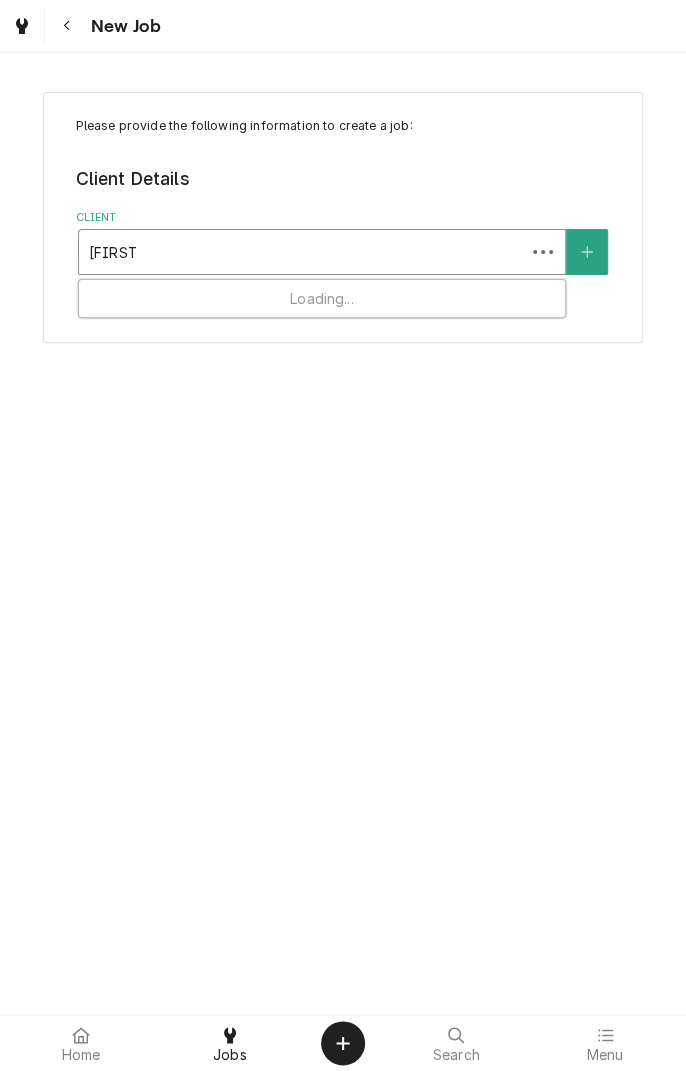 scroll, scrollTop: 0, scrollLeft: 0, axis: both 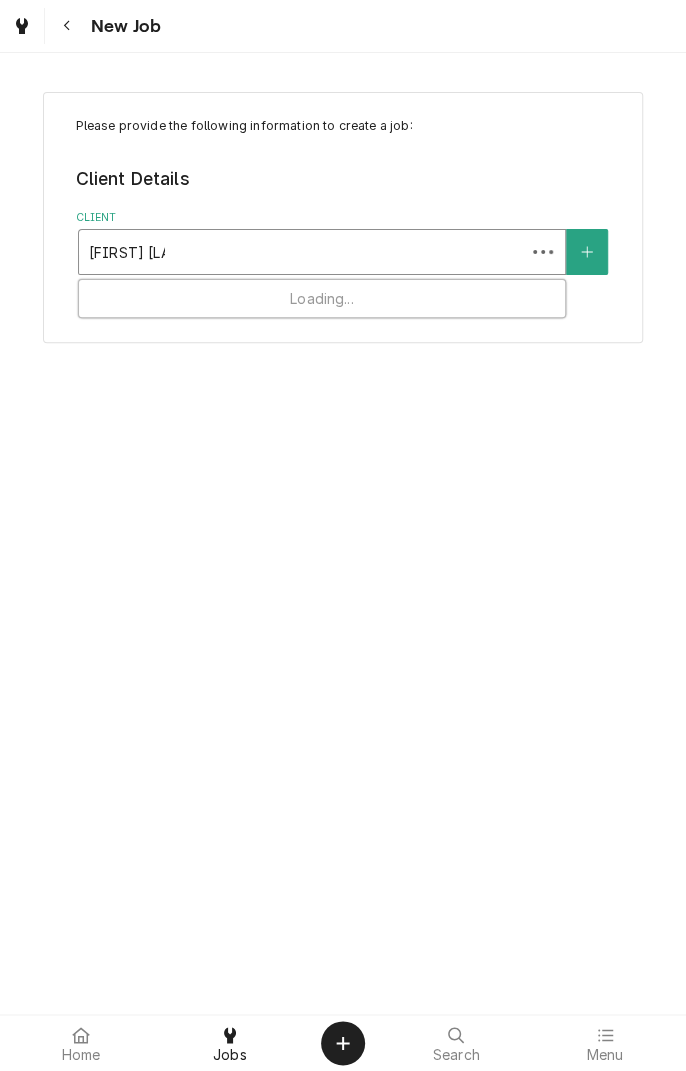 type on "greg salaar" 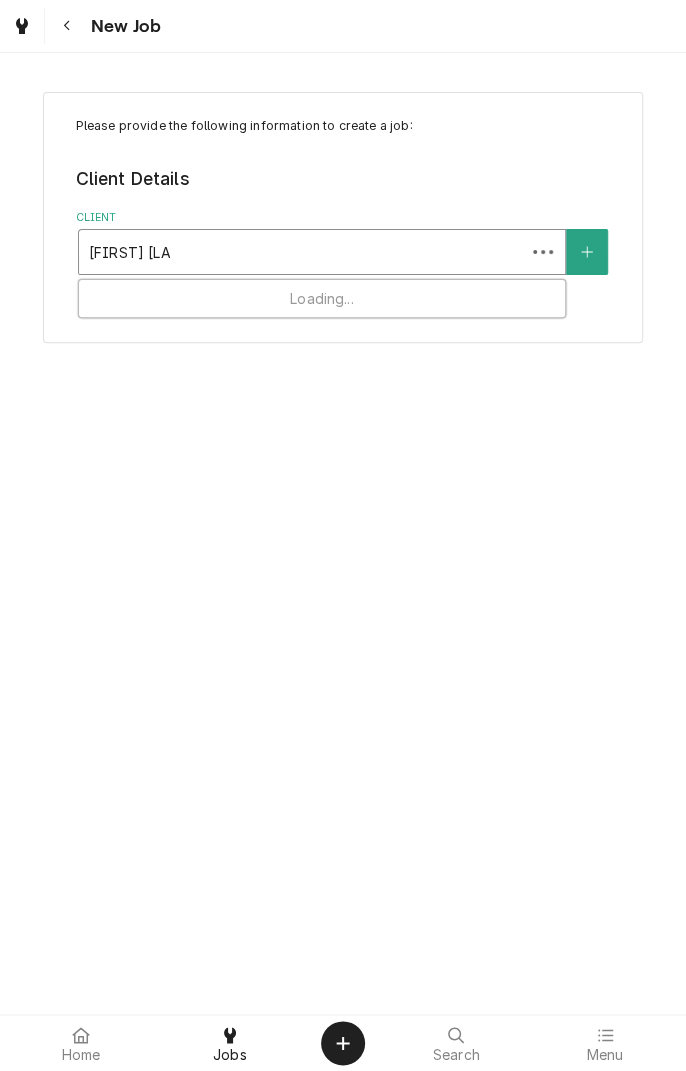 scroll, scrollTop: 0, scrollLeft: 0, axis: both 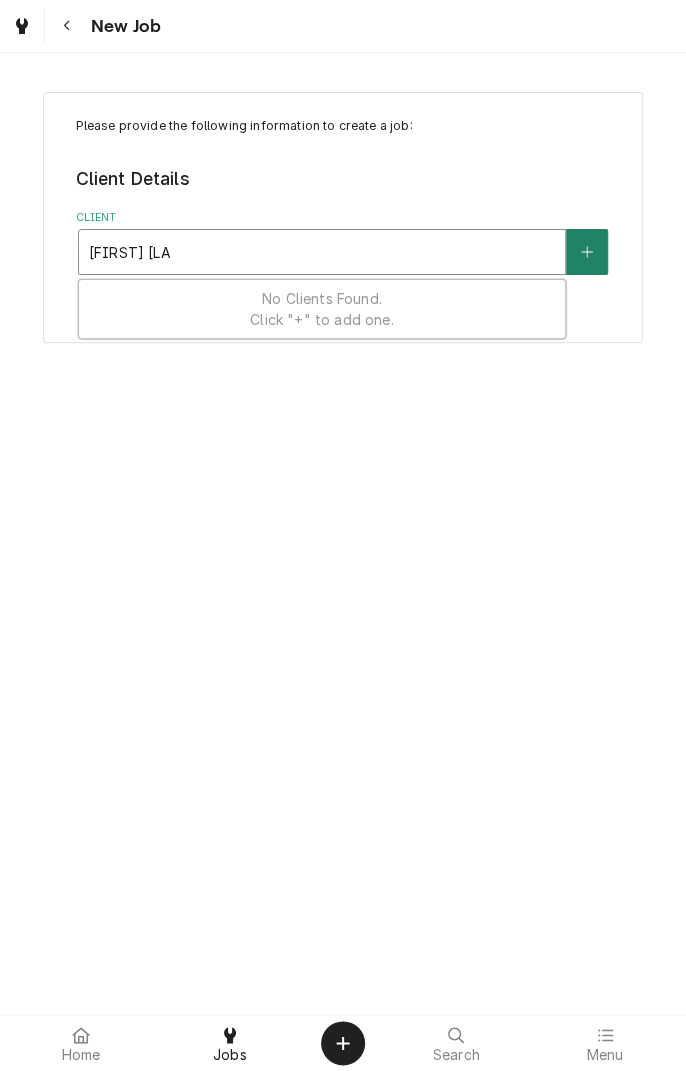 click at bounding box center [587, 252] 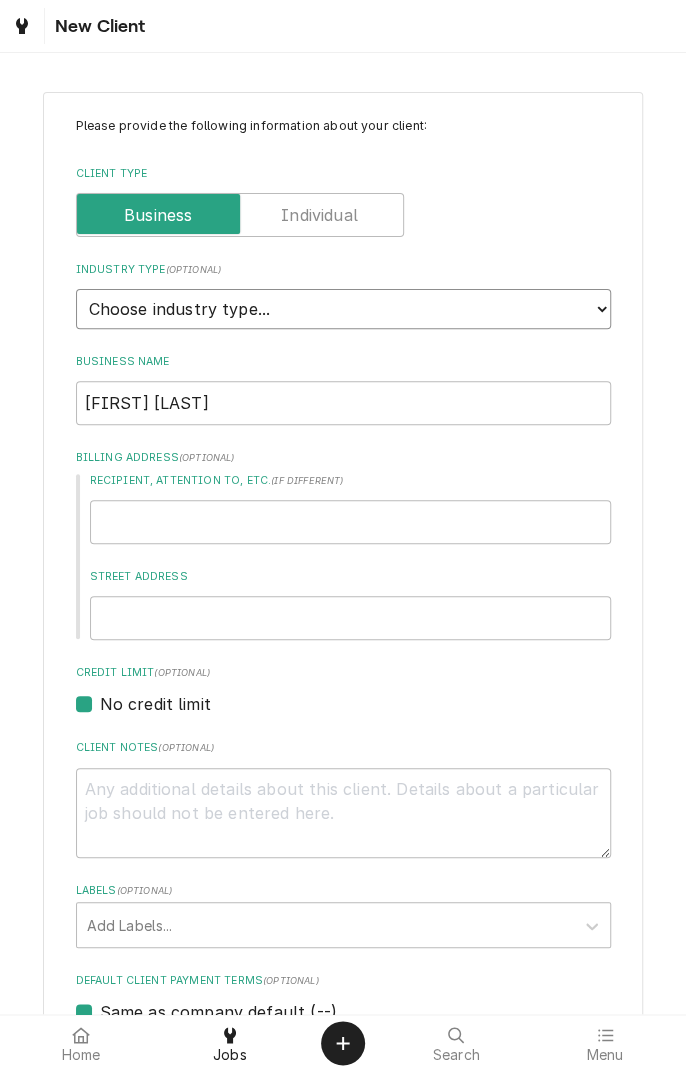 click on "Choose industry type... Residential Commercial Industrial Government" at bounding box center (343, 309) 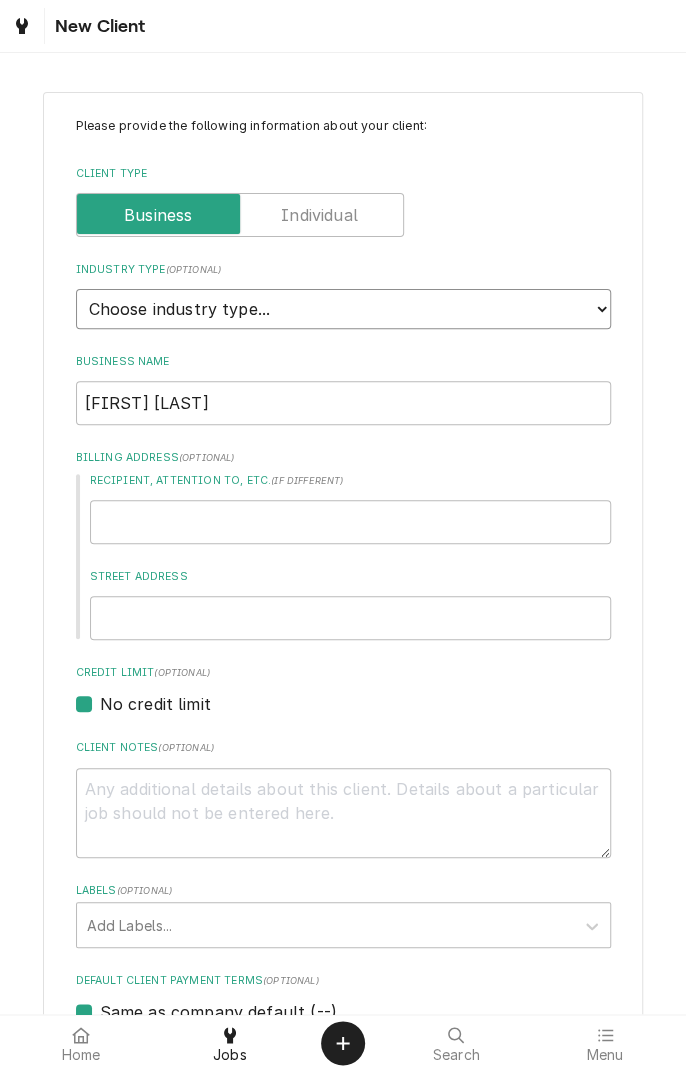 select on "2" 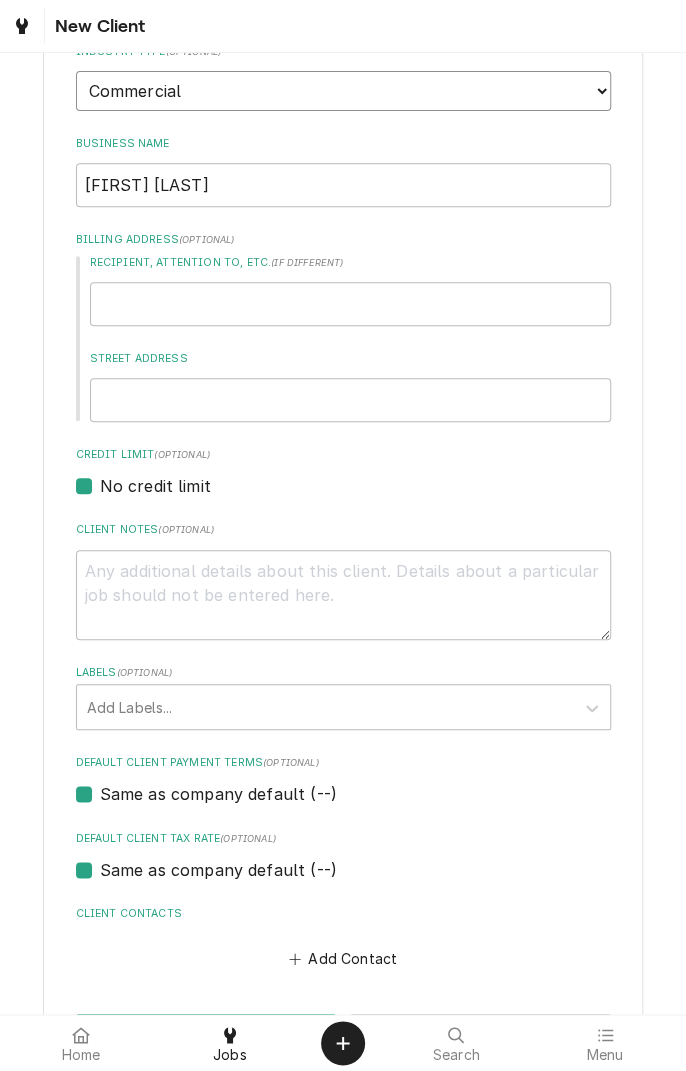 scroll, scrollTop: 296, scrollLeft: 0, axis: vertical 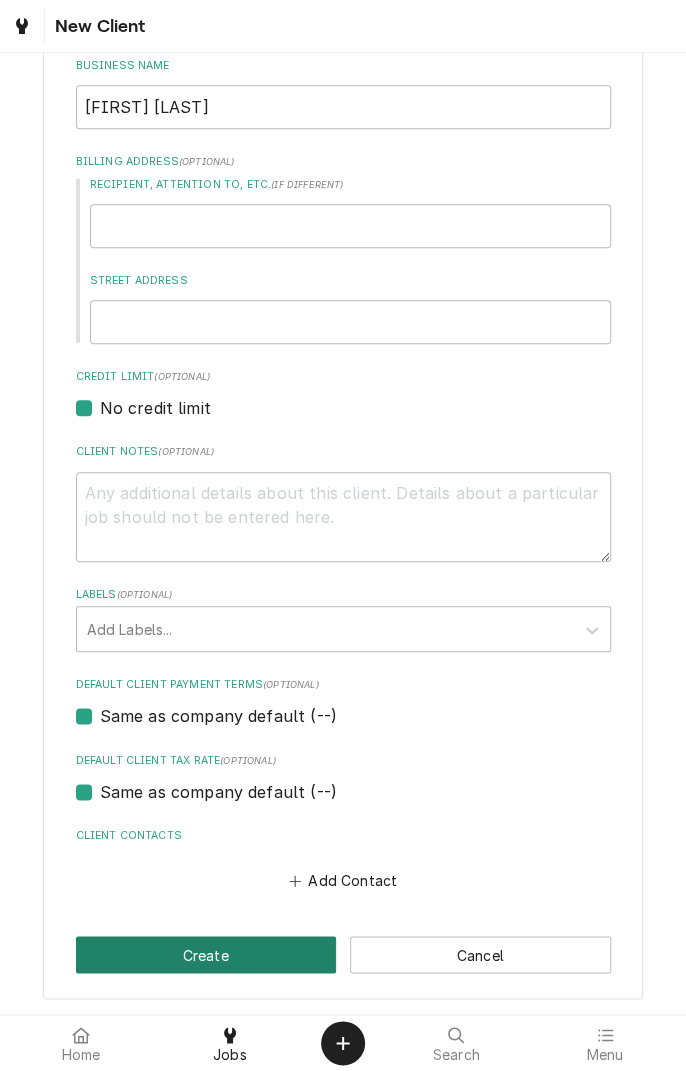 click on "Create" at bounding box center [206, 954] 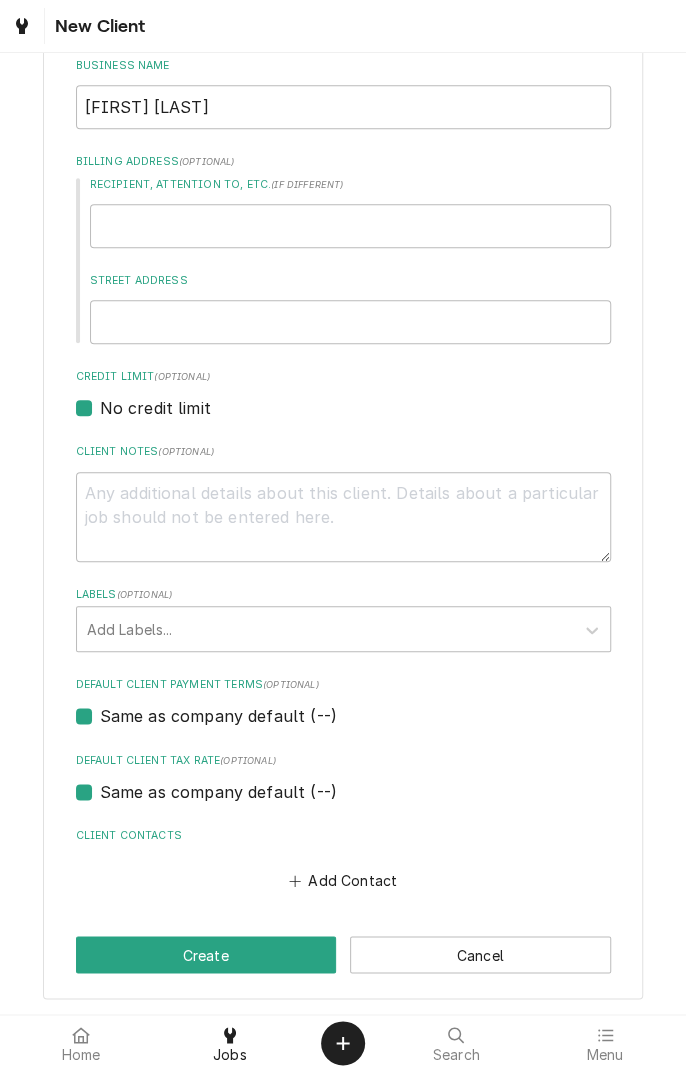 type on "x" 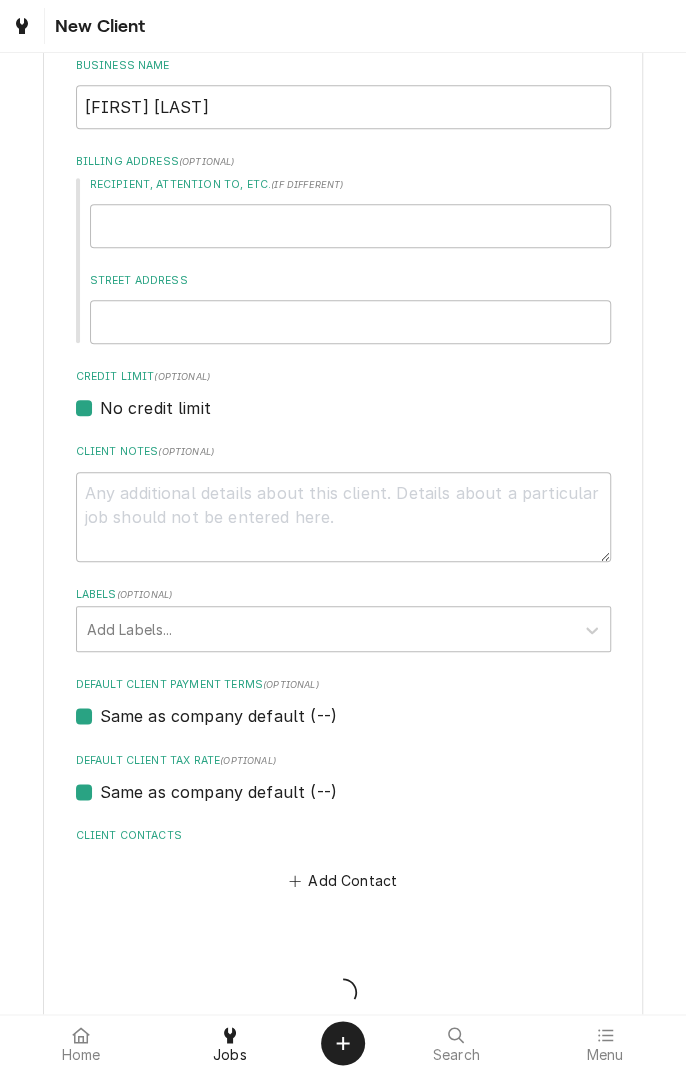 scroll, scrollTop: 0, scrollLeft: 0, axis: both 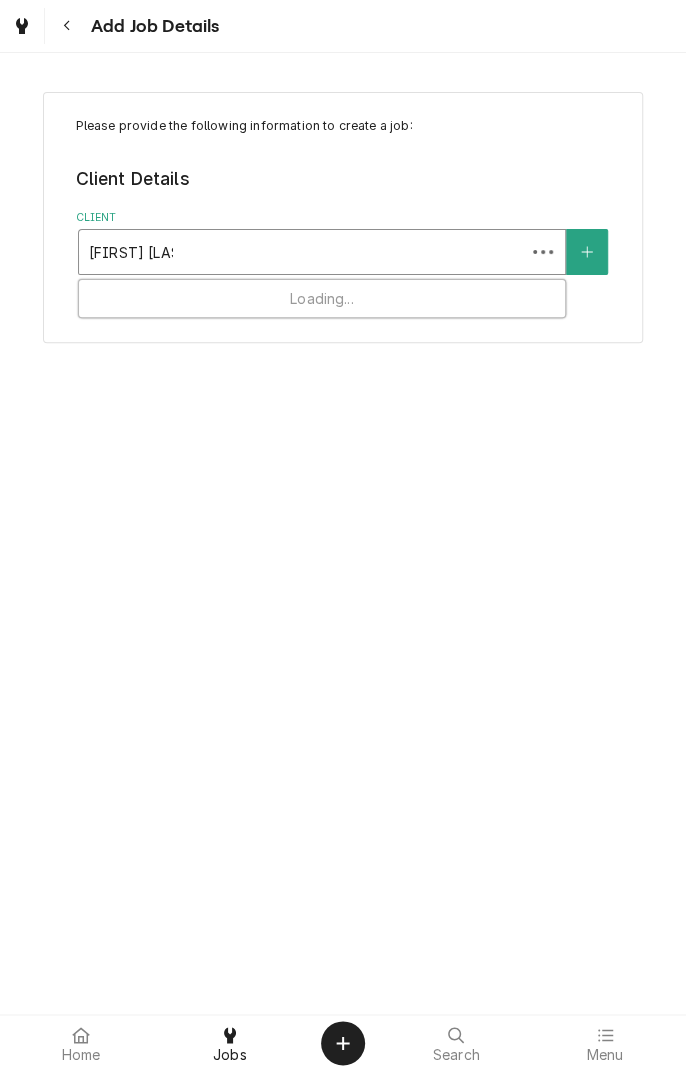 type on "greg salazar" 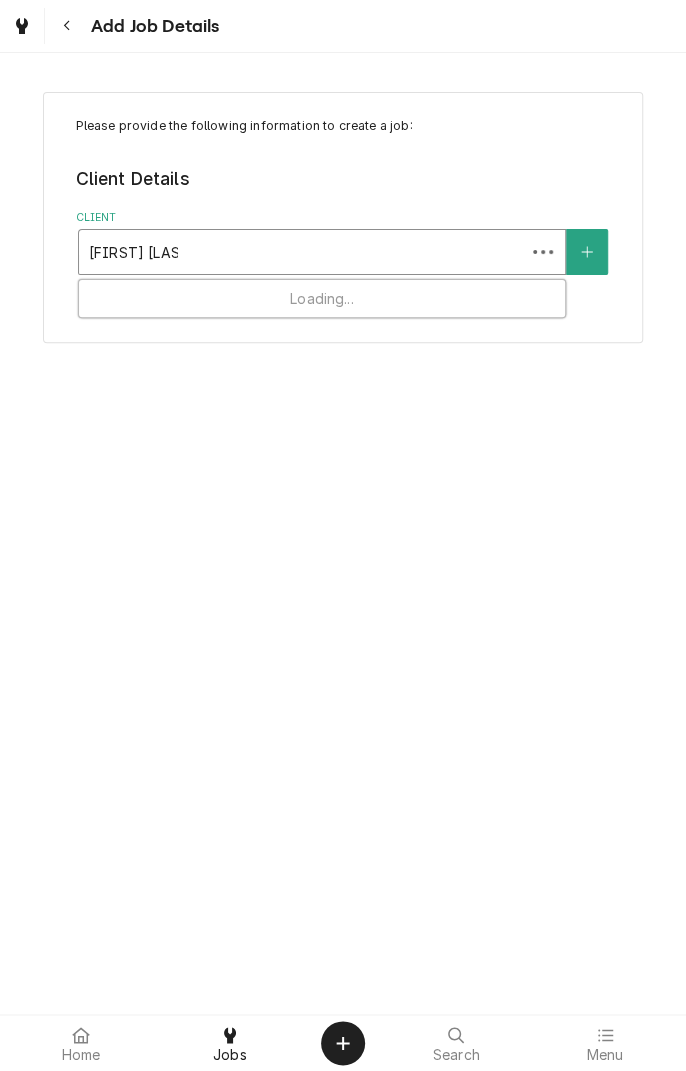 scroll, scrollTop: 0, scrollLeft: 0, axis: both 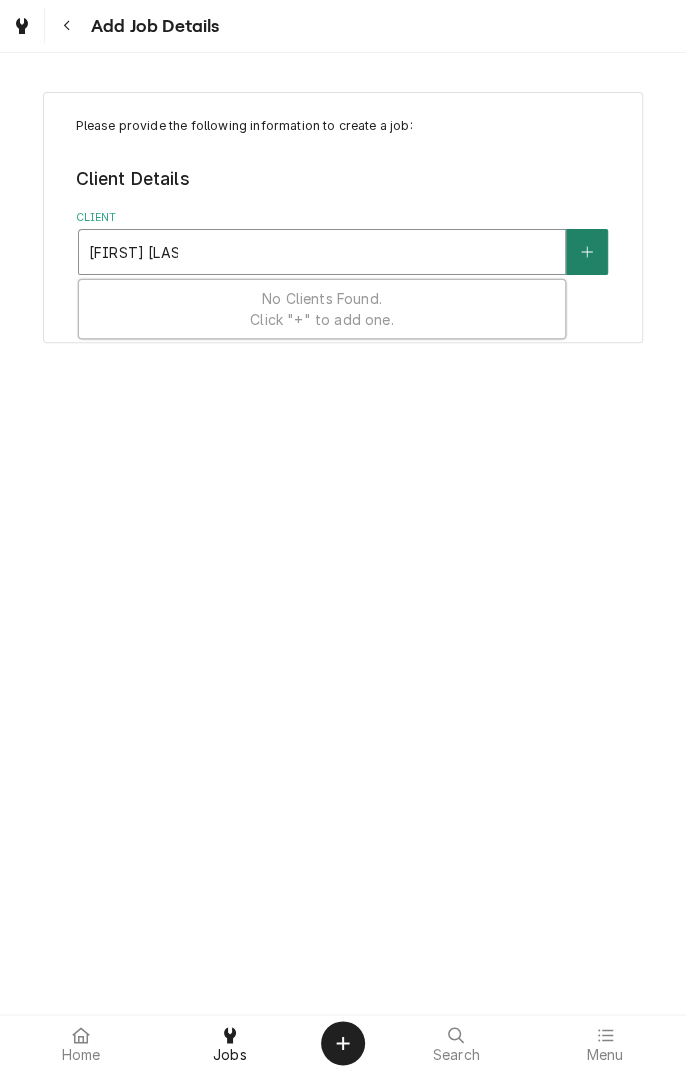 click at bounding box center (587, 252) 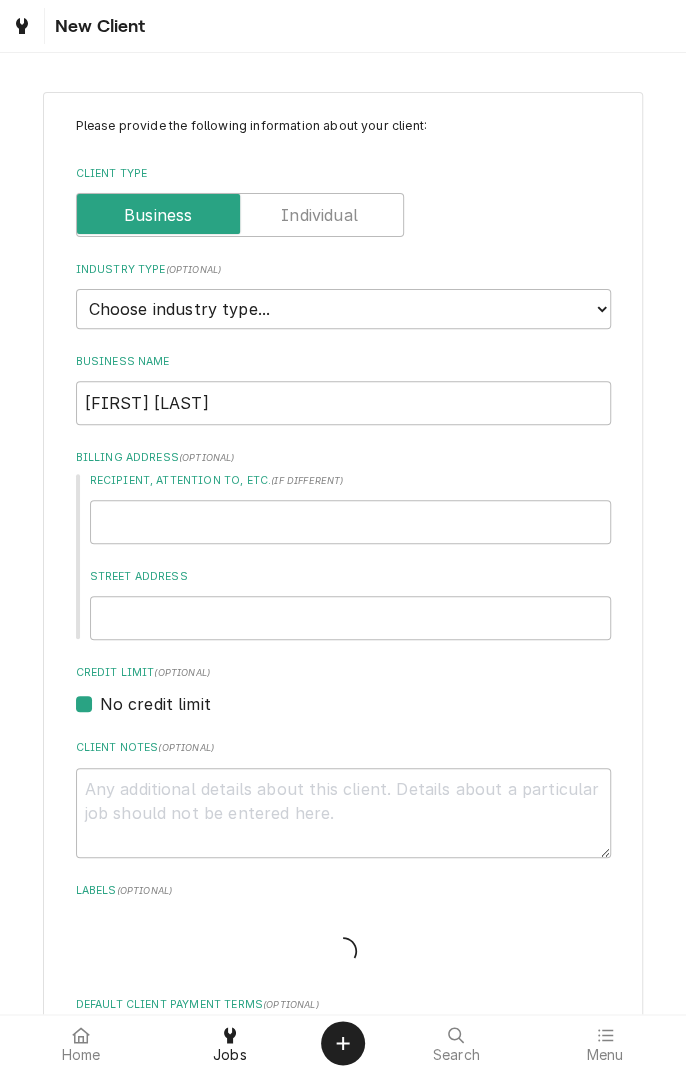 type on "x" 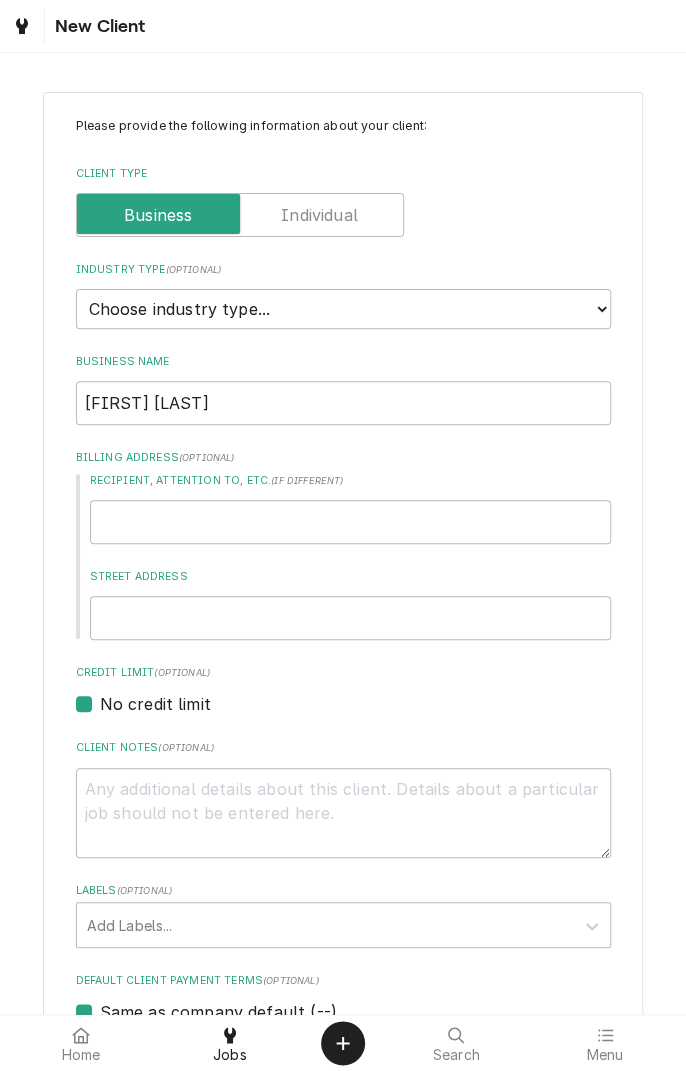click at bounding box center [240, 215] 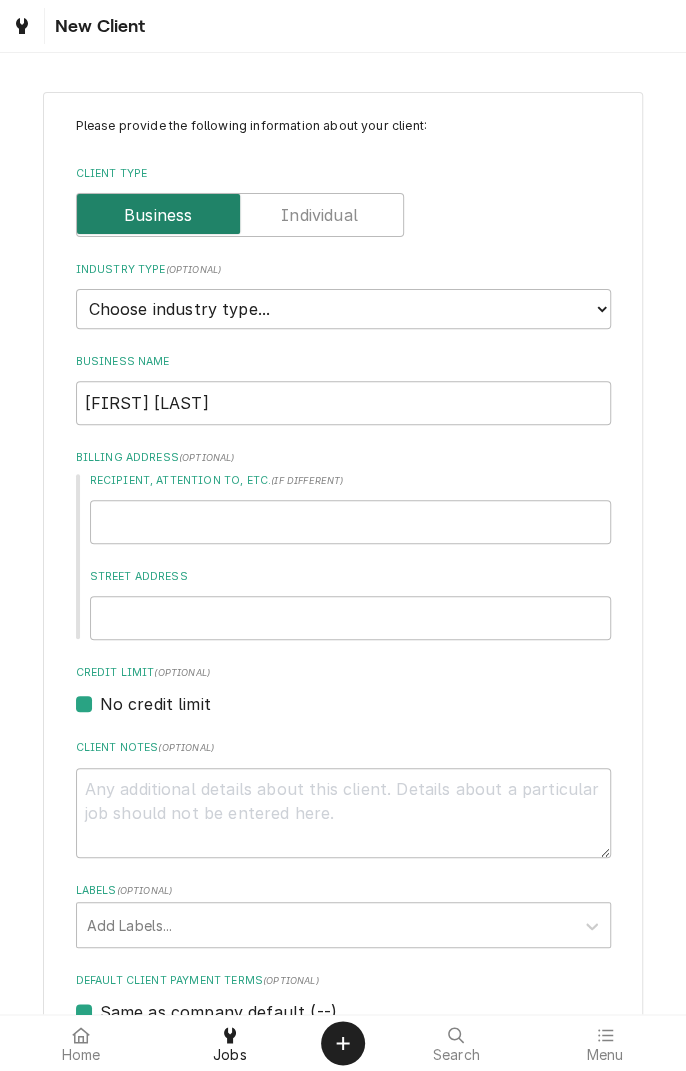click at bounding box center [240, 215] 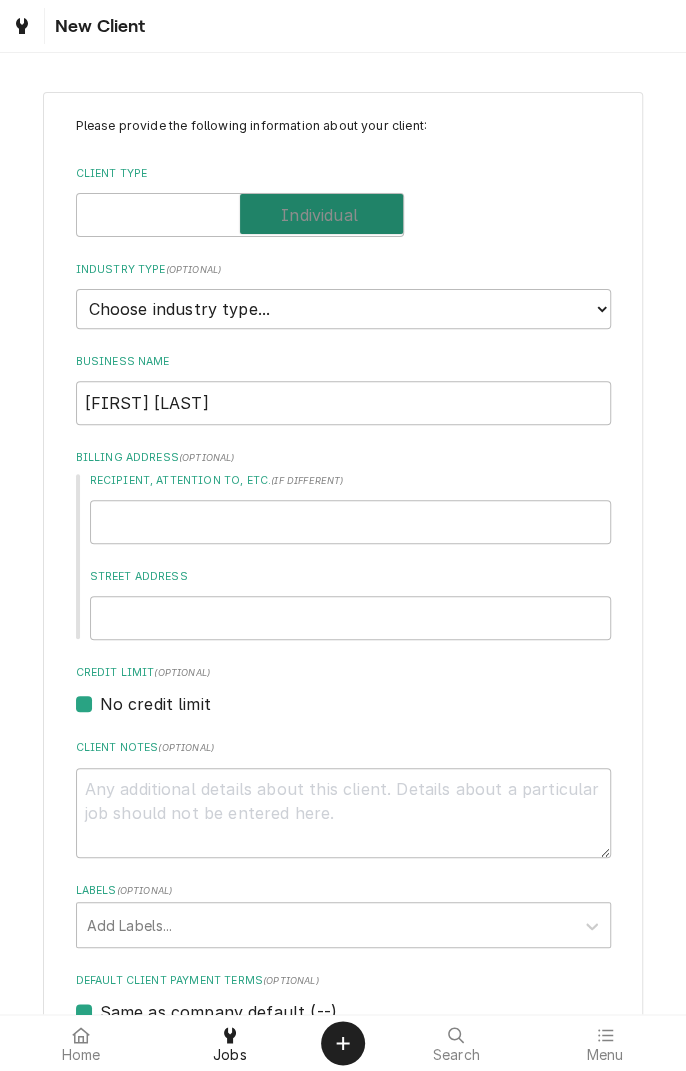 checkbox on "true" 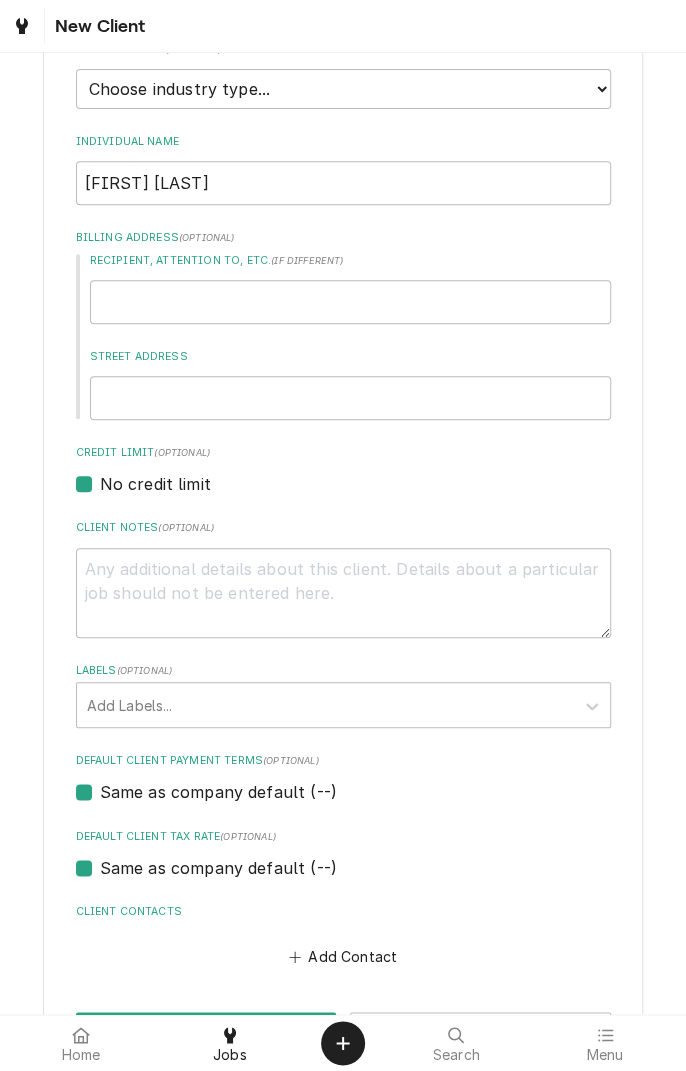 scroll, scrollTop: 296, scrollLeft: 0, axis: vertical 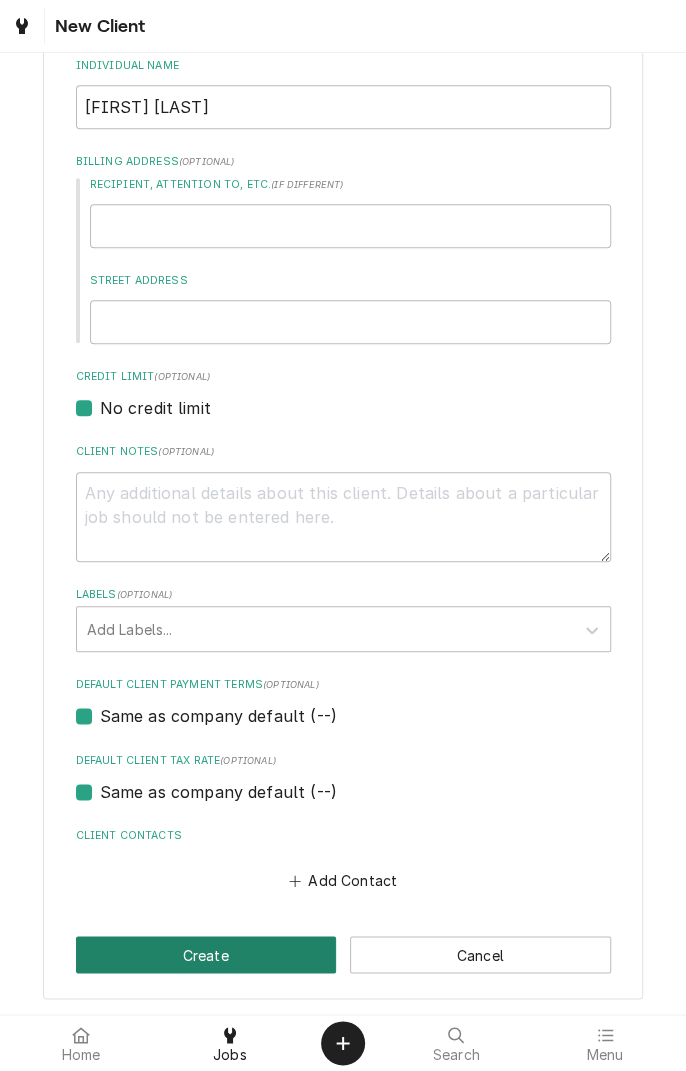 click on "Create" at bounding box center [206, 954] 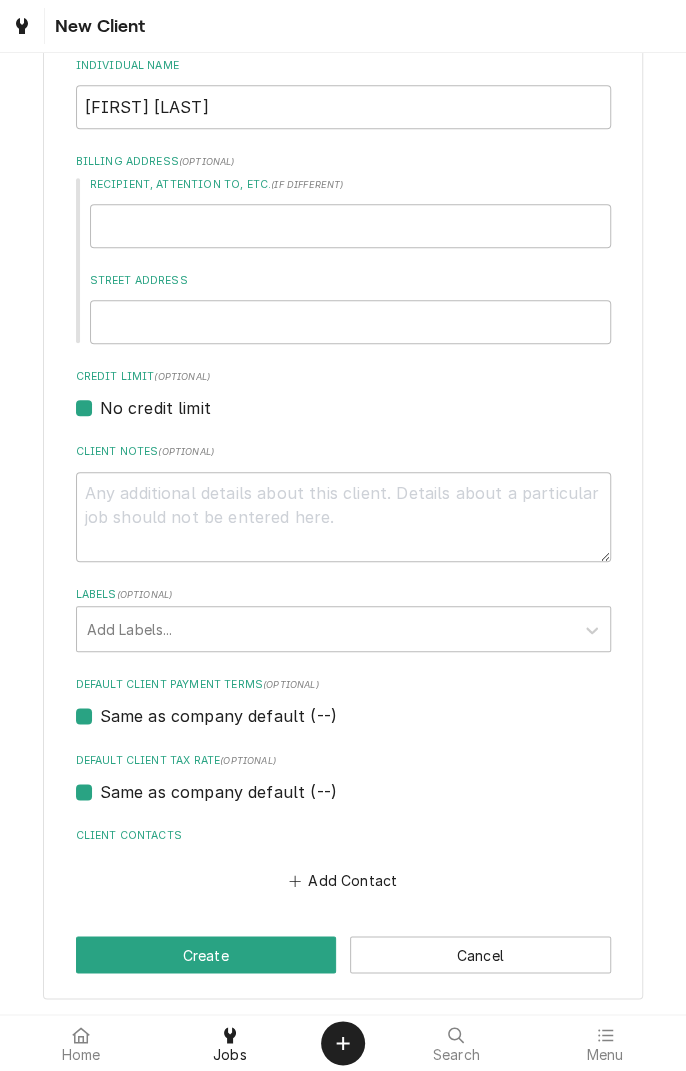 type on "x" 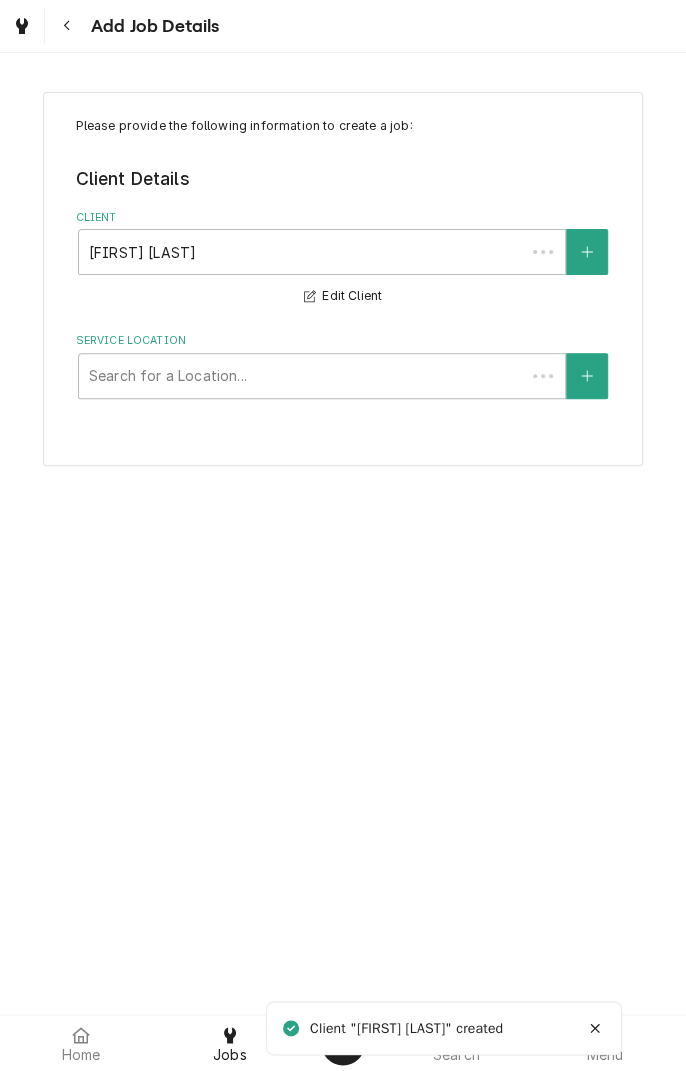 scroll, scrollTop: 0, scrollLeft: 0, axis: both 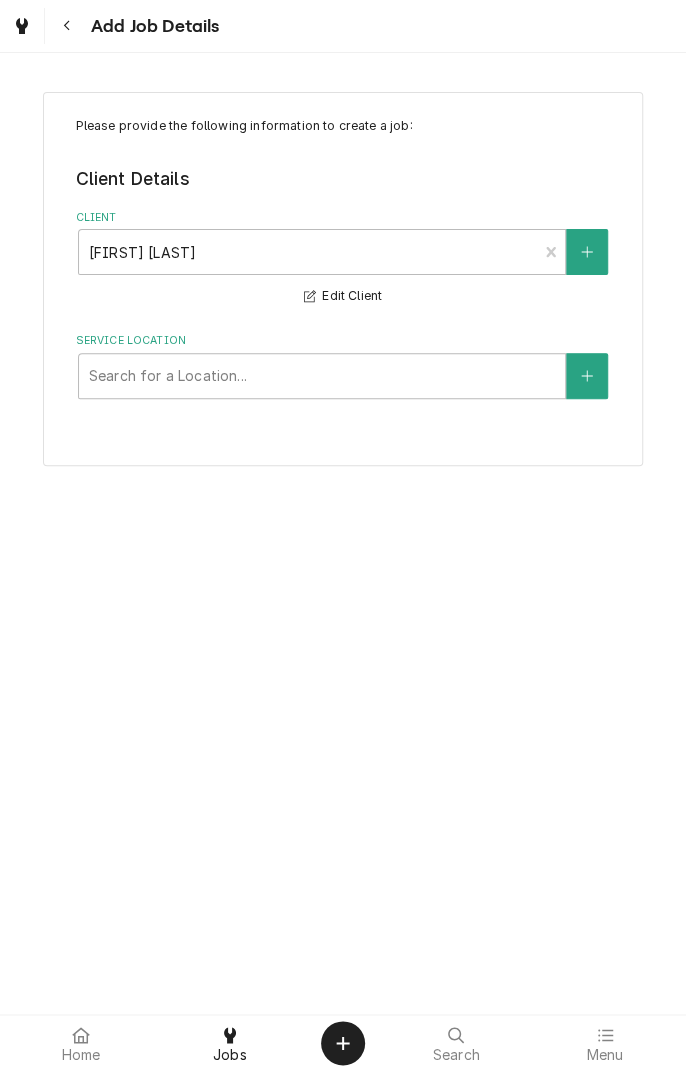 click 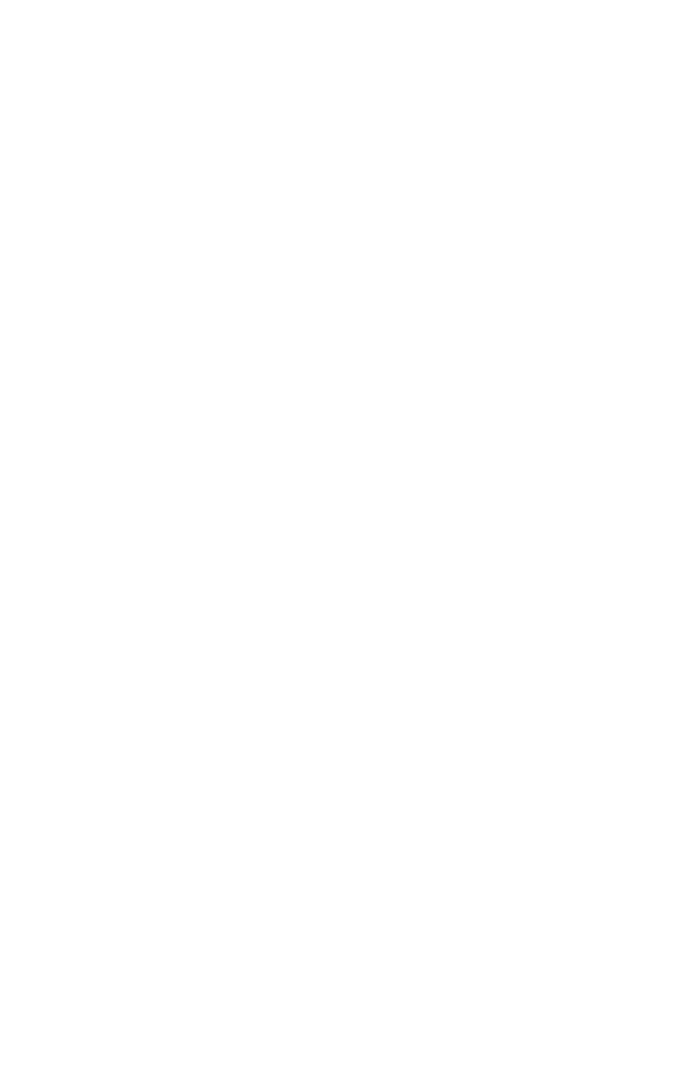 scroll, scrollTop: 0, scrollLeft: 0, axis: both 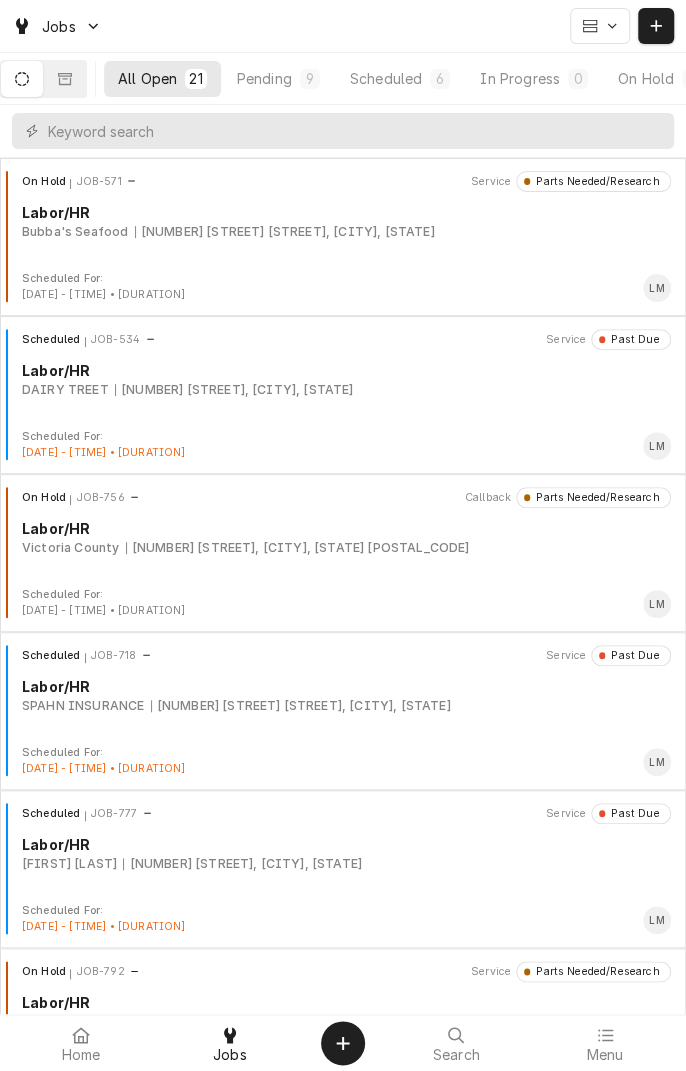 click 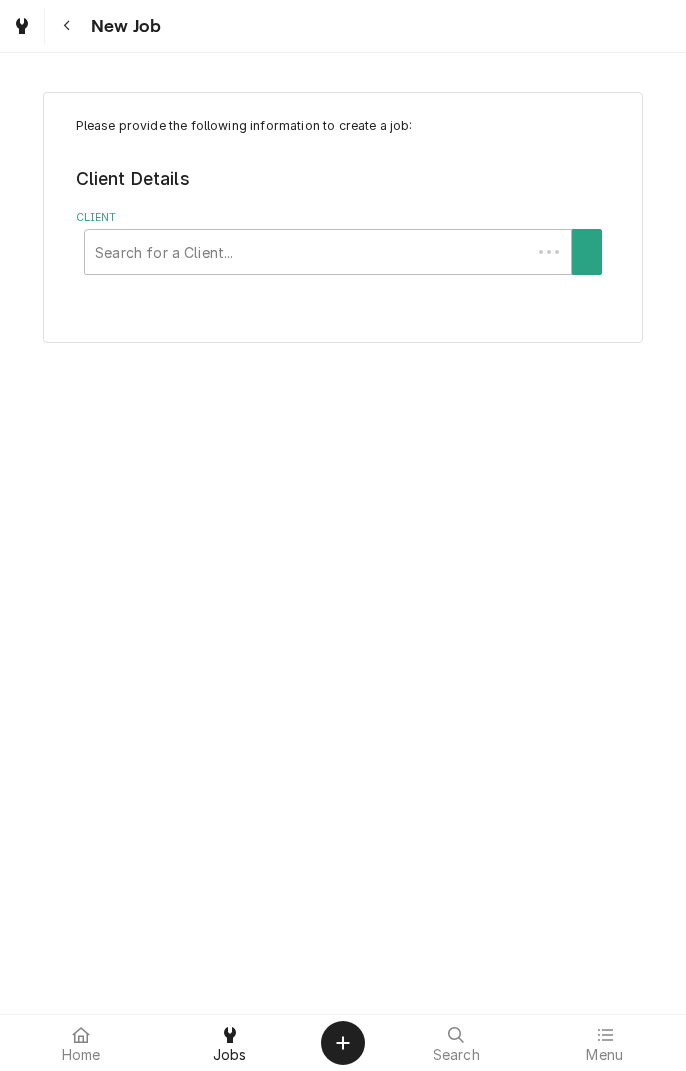scroll, scrollTop: 0, scrollLeft: 0, axis: both 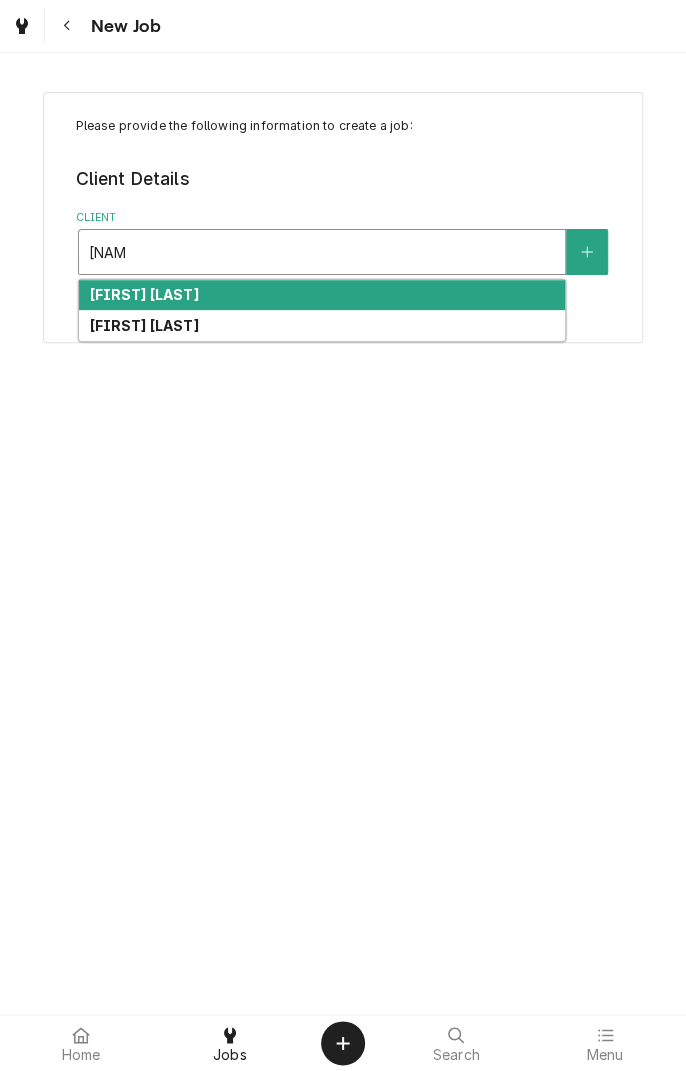 click on "greg salazar" at bounding box center (322, 325) 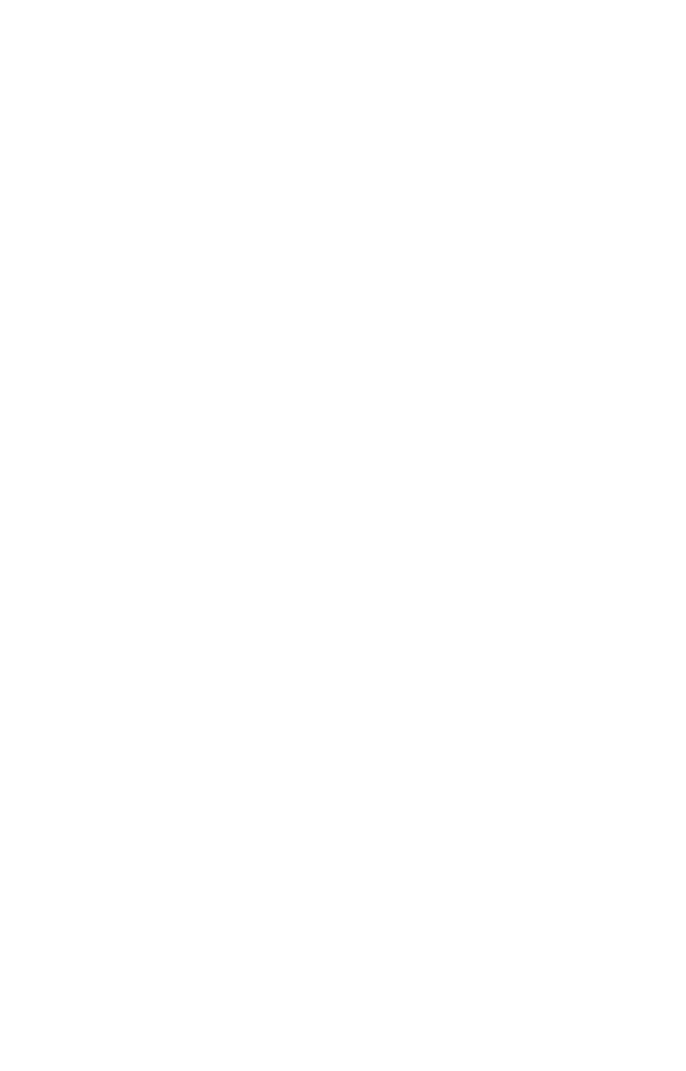 scroll, scrollTop: 0, scrollLeft: 0, axis: both 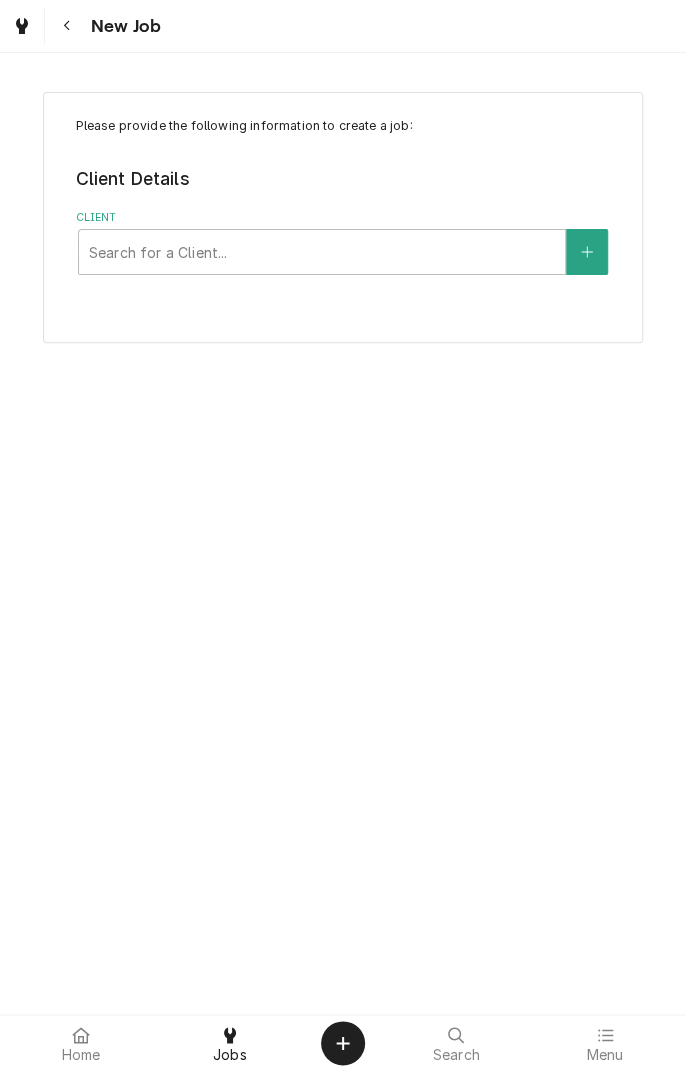 click at bounding box center (67, 26) 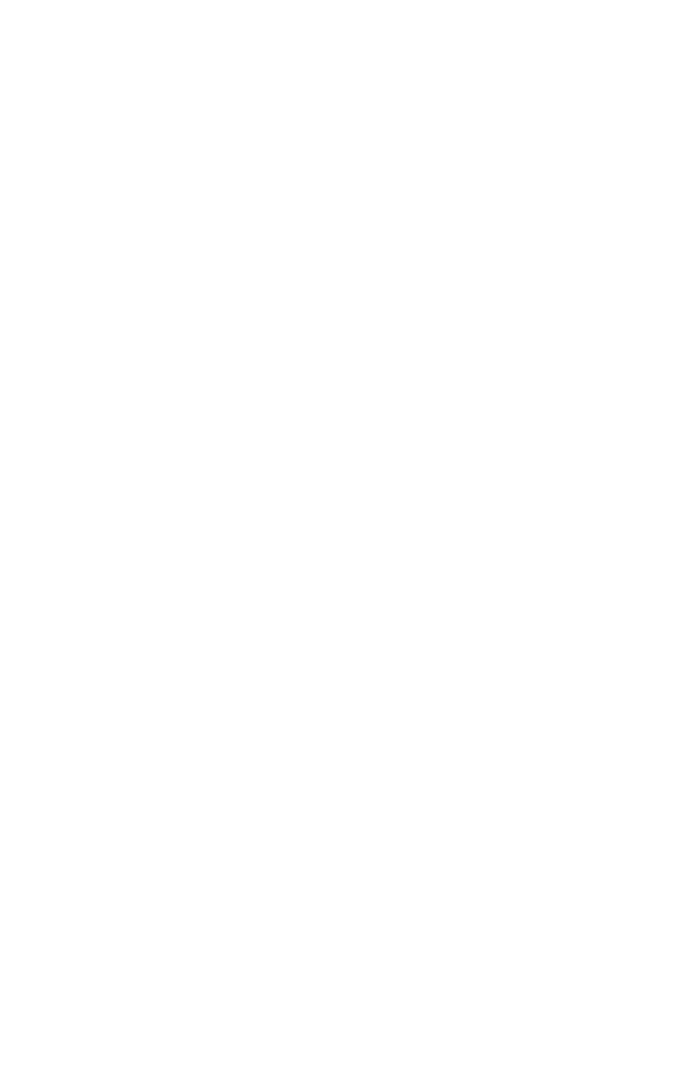 scroll, scrollTop: 0, scrollLeft: 0, axis: both 